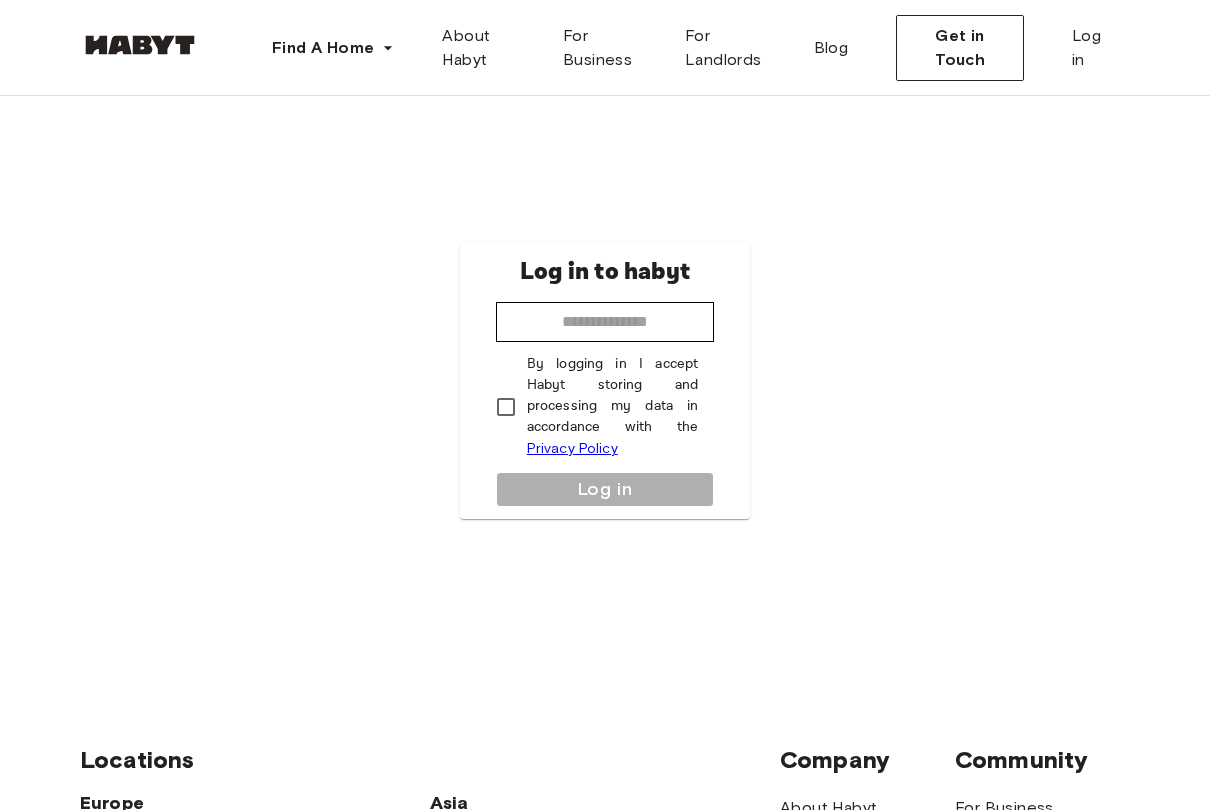 scroll, scrollTop: 0, scrollLeft: 0, axis: both 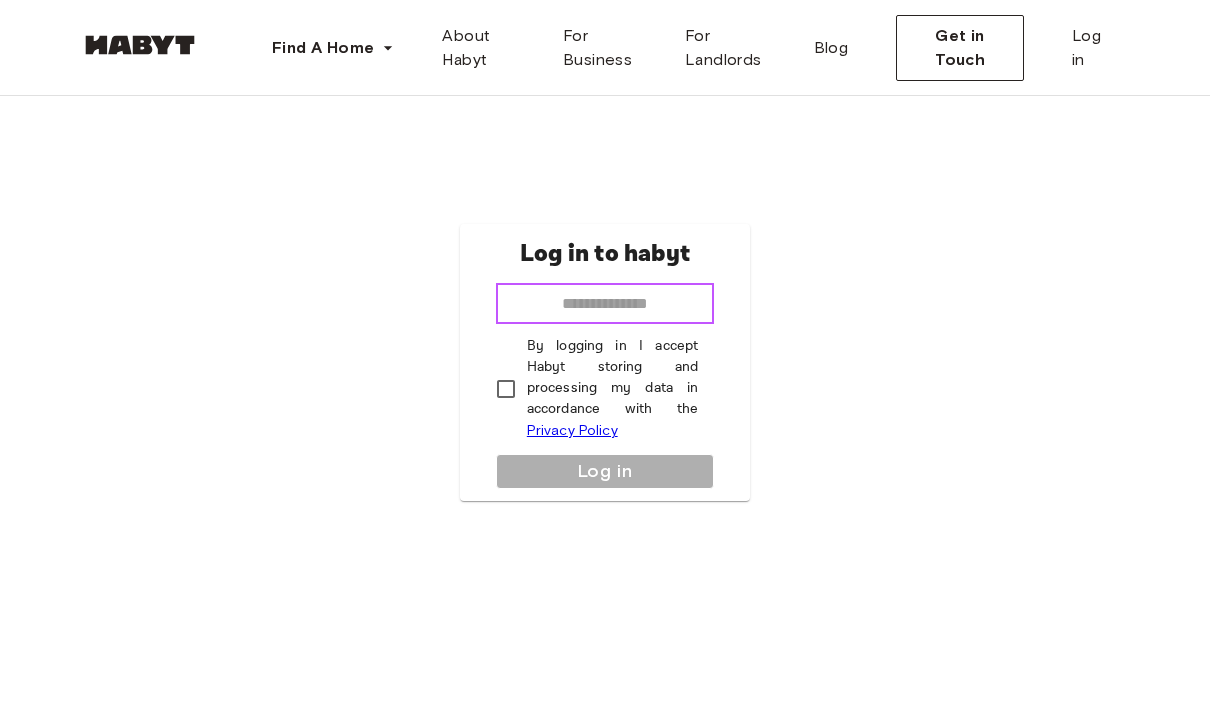 click at bounding box center (605, 304) 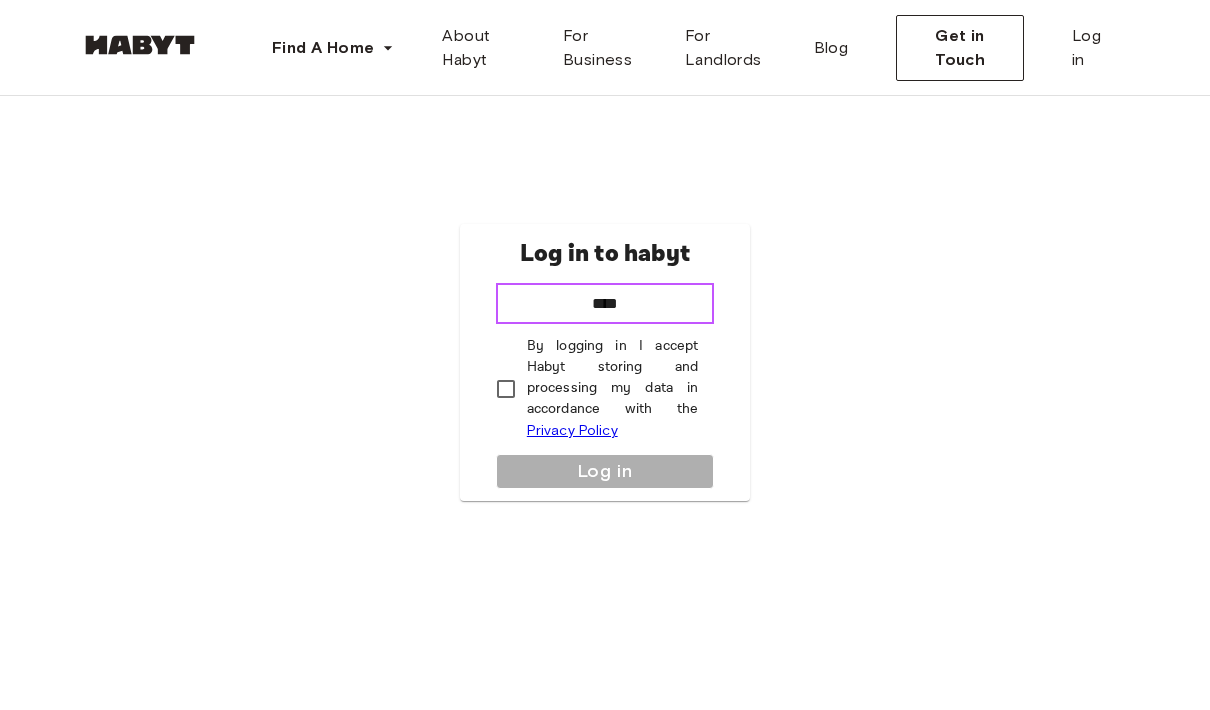 type on "**********" 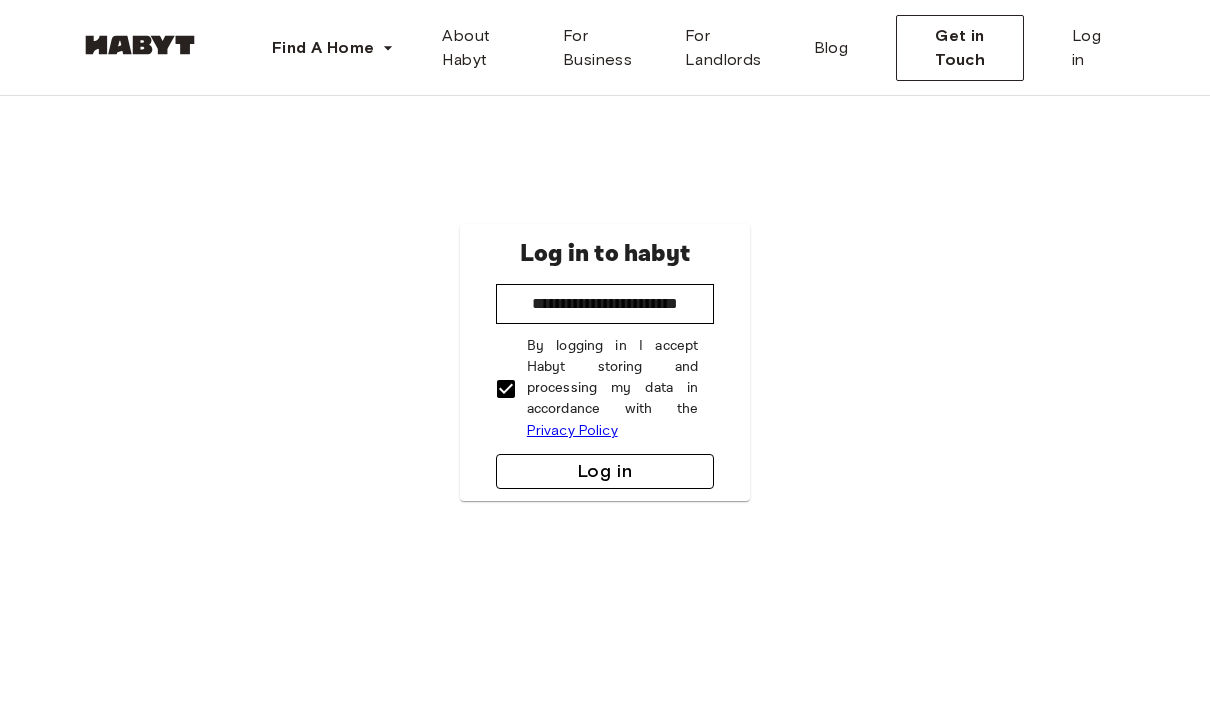 click on "Log in" at bounding box center [605, 471] 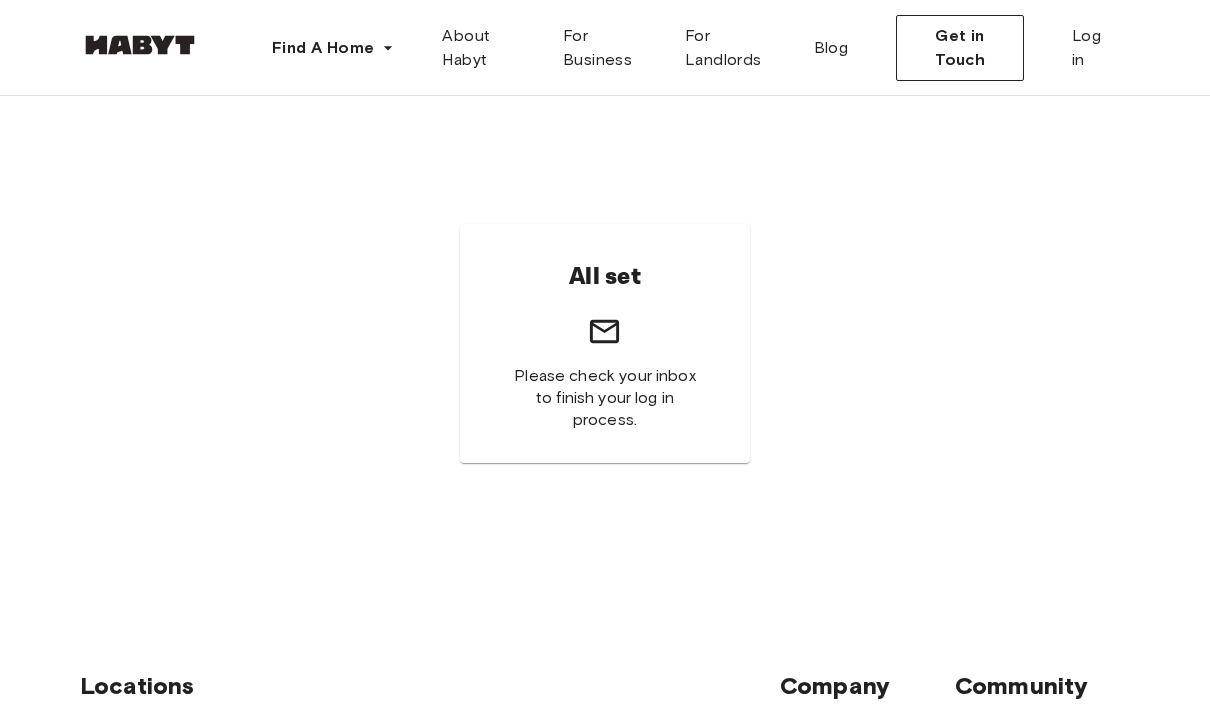 scroll, scrollTop: 0, scrollLeft: 0, axis: both 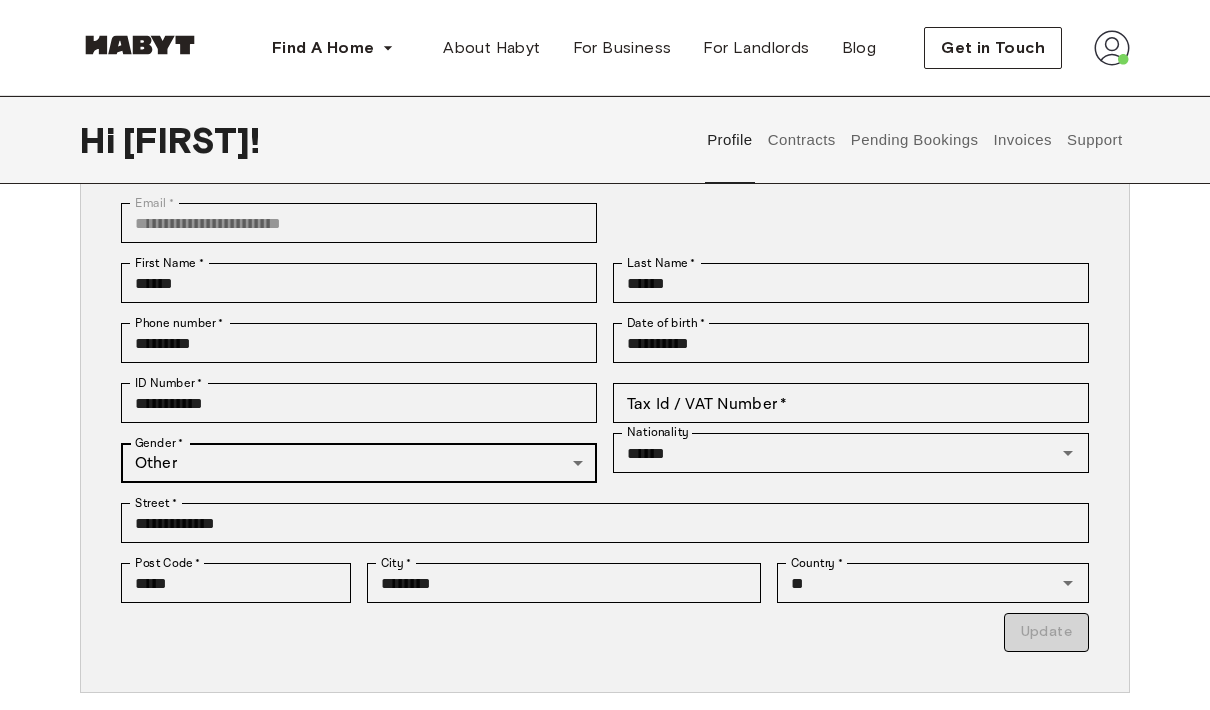 click on "**********" at bounding box center (605, 830) 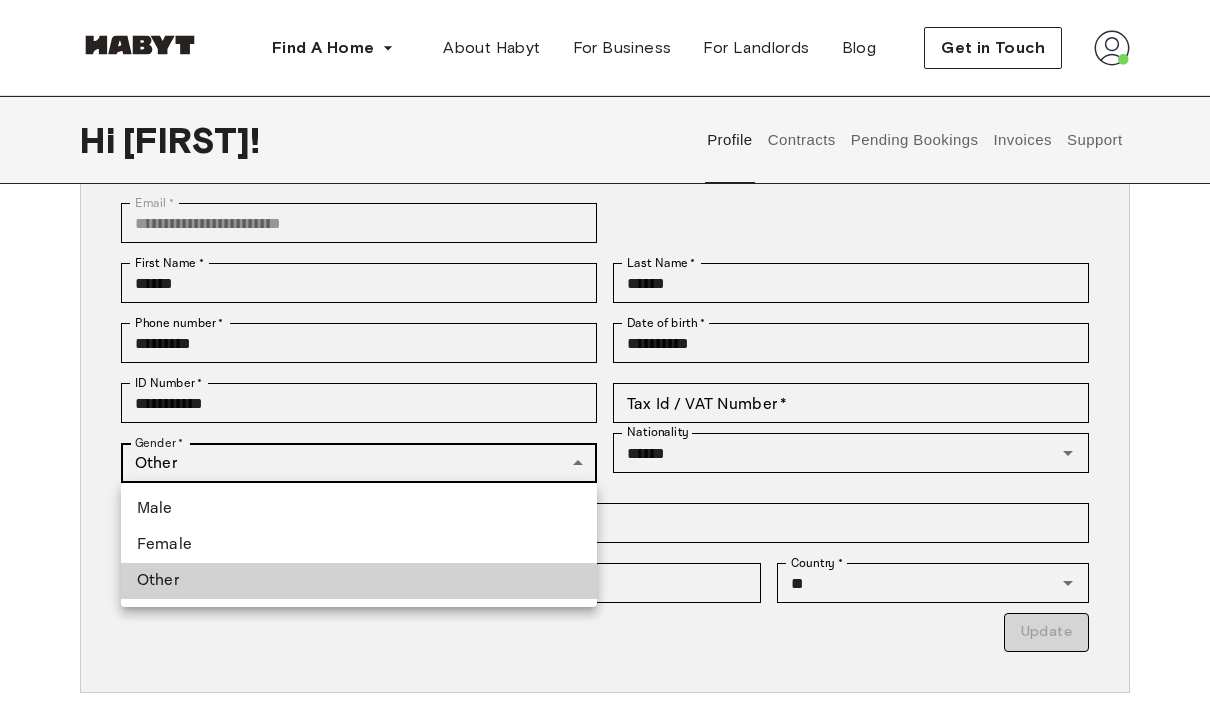 click at bounding box center [605, 355] 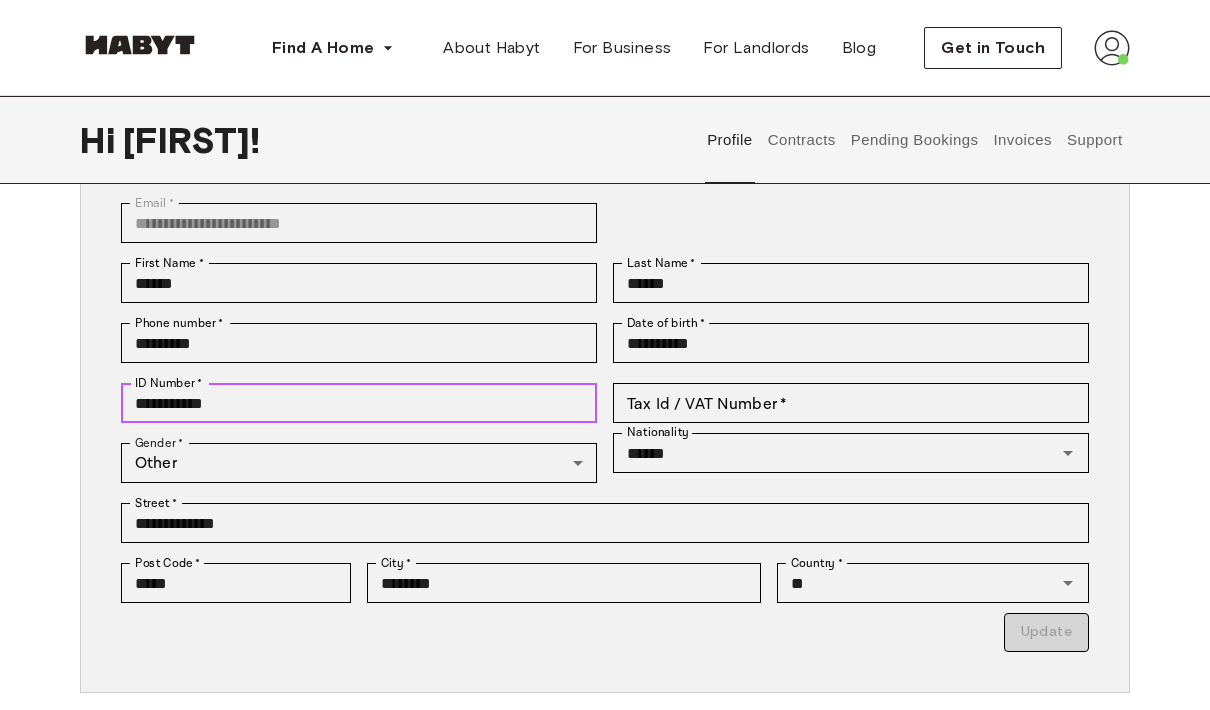 click on "**********" at bounding box center [359, 403] 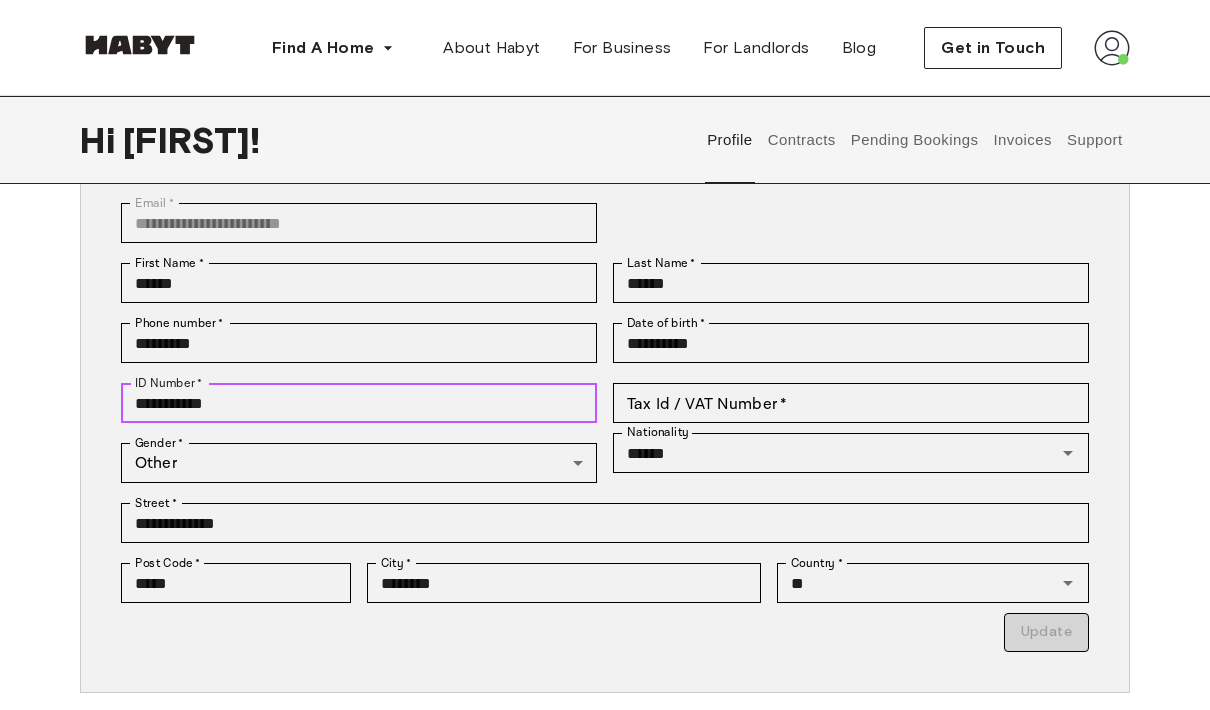 click on "**********" at bounding box center (359, 403) 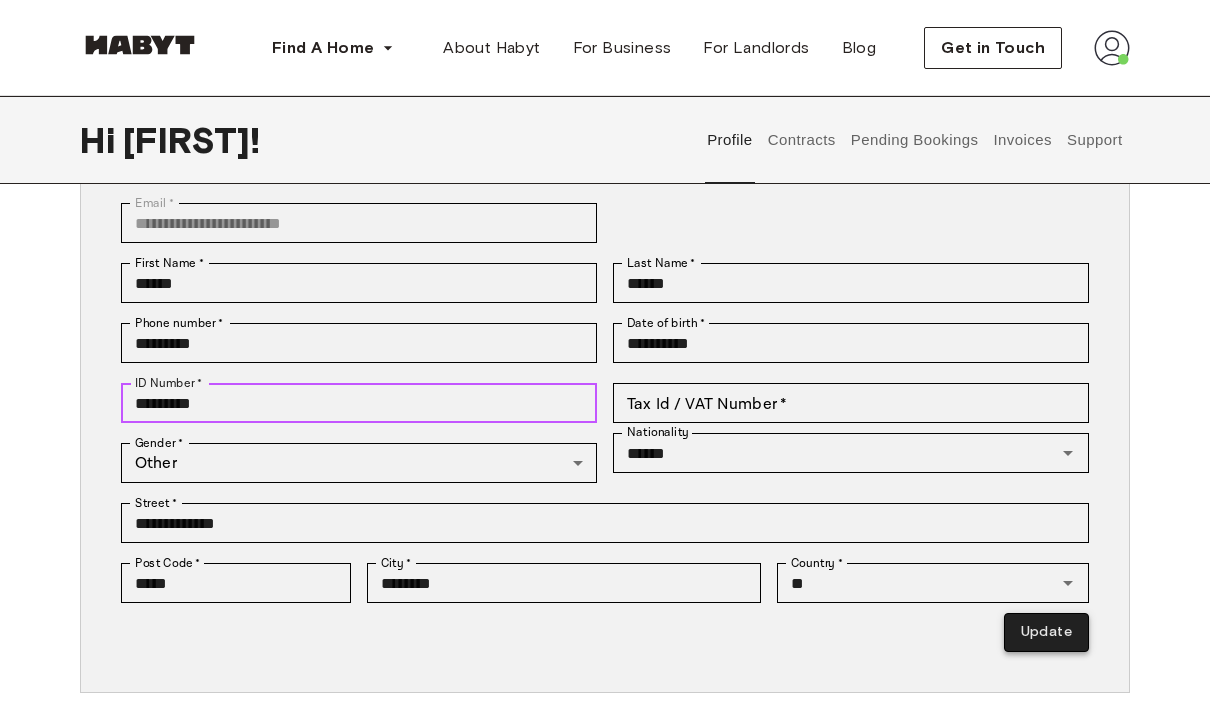 type on "*********" 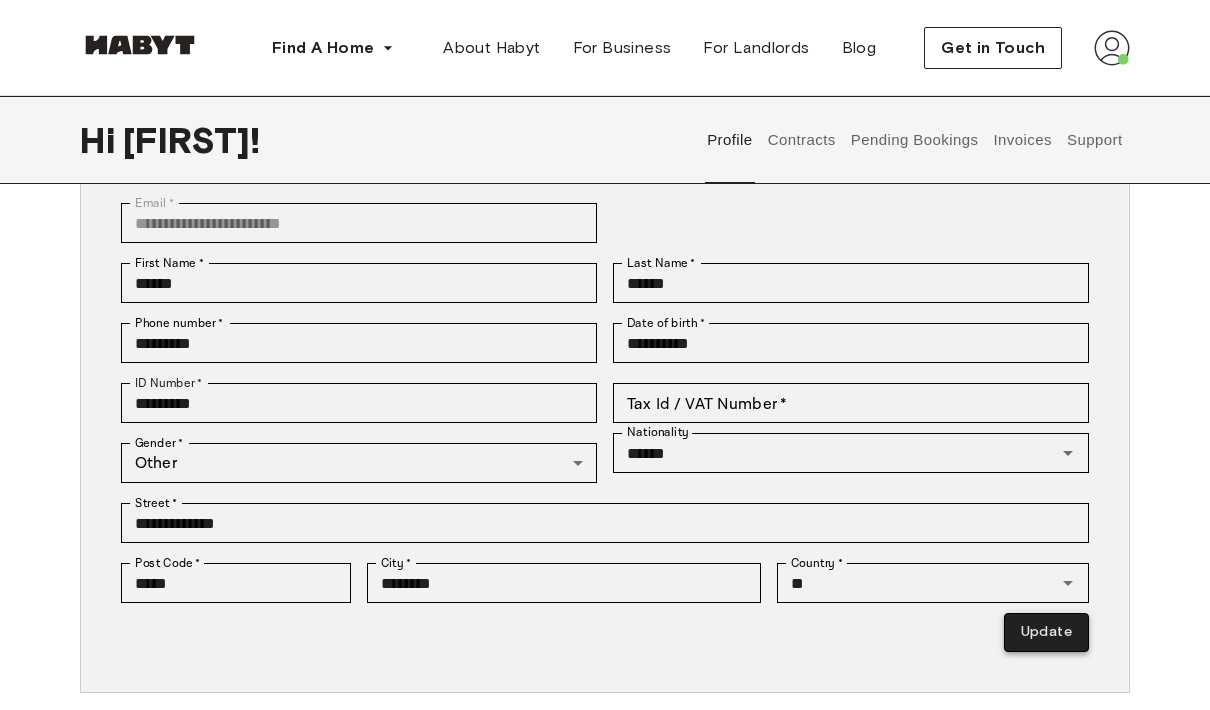click on "Update" at bounding box center [1046, 632] 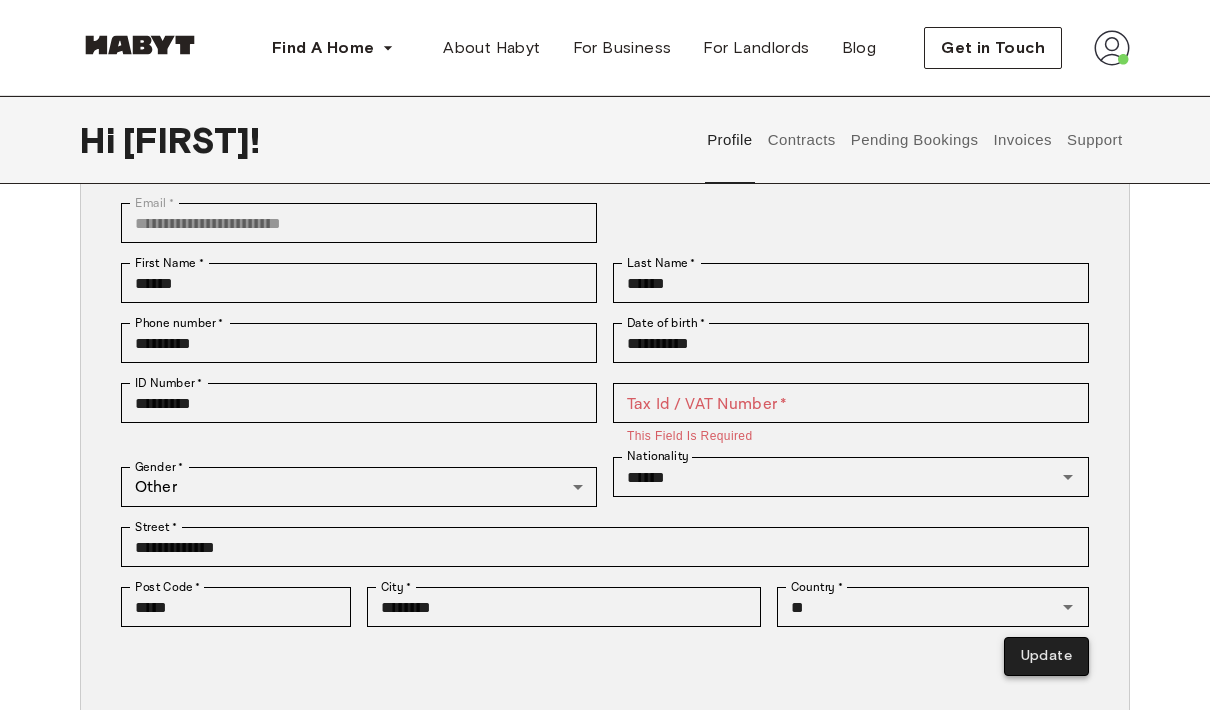 click on "Update" at bounding box center [1046, 656] 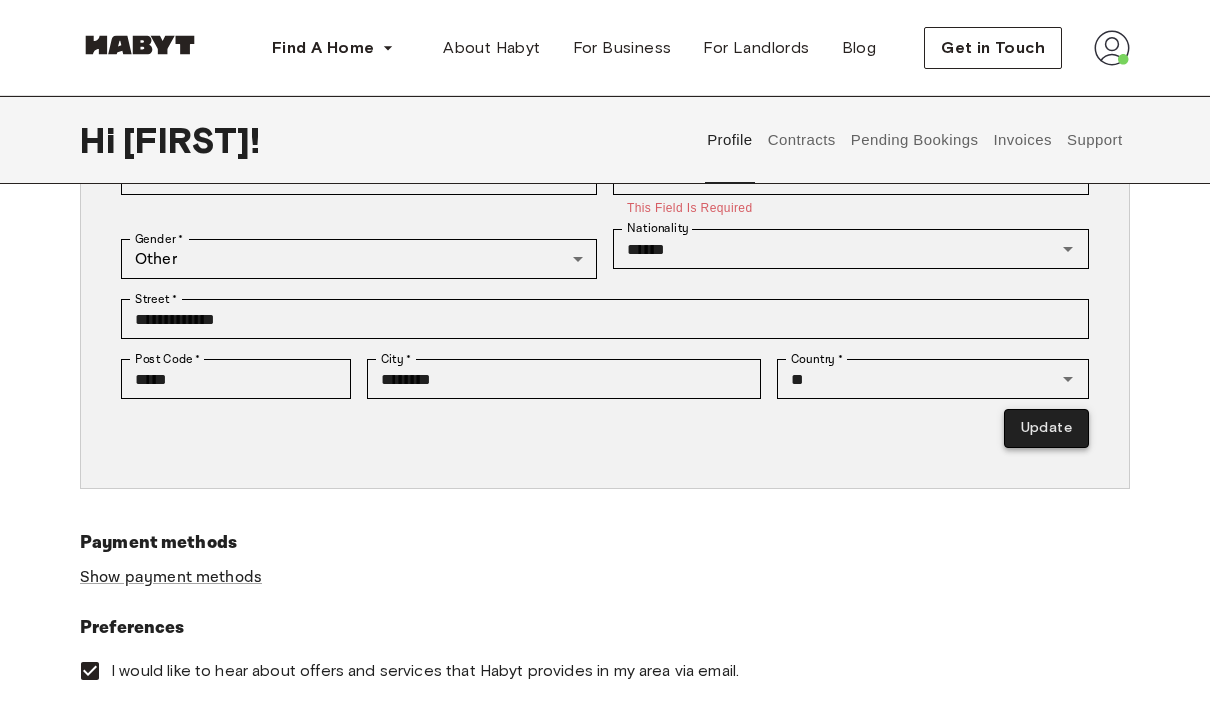 scroll, scrollTop: 393, scrollLeft: 0, axis: vertical 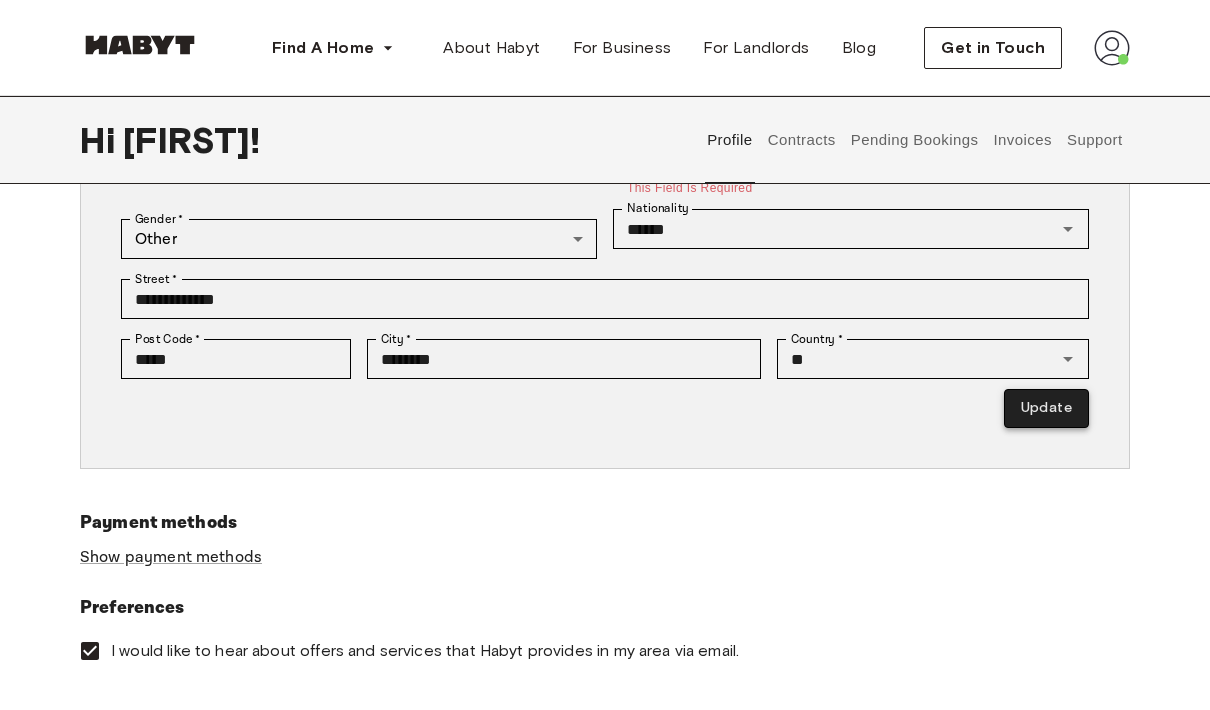 click on "Update" at bounding box center (1046, 409) 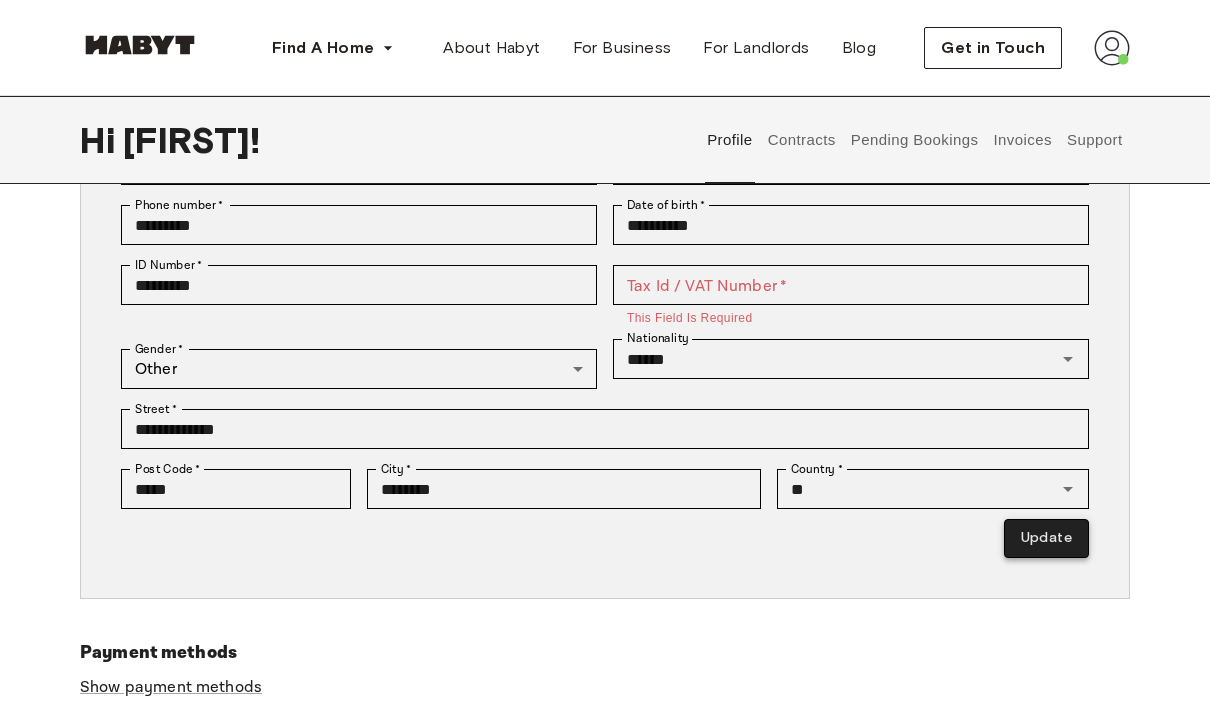 scroll, scrollTop: 249, scrollLeft: 0, axis: vertical 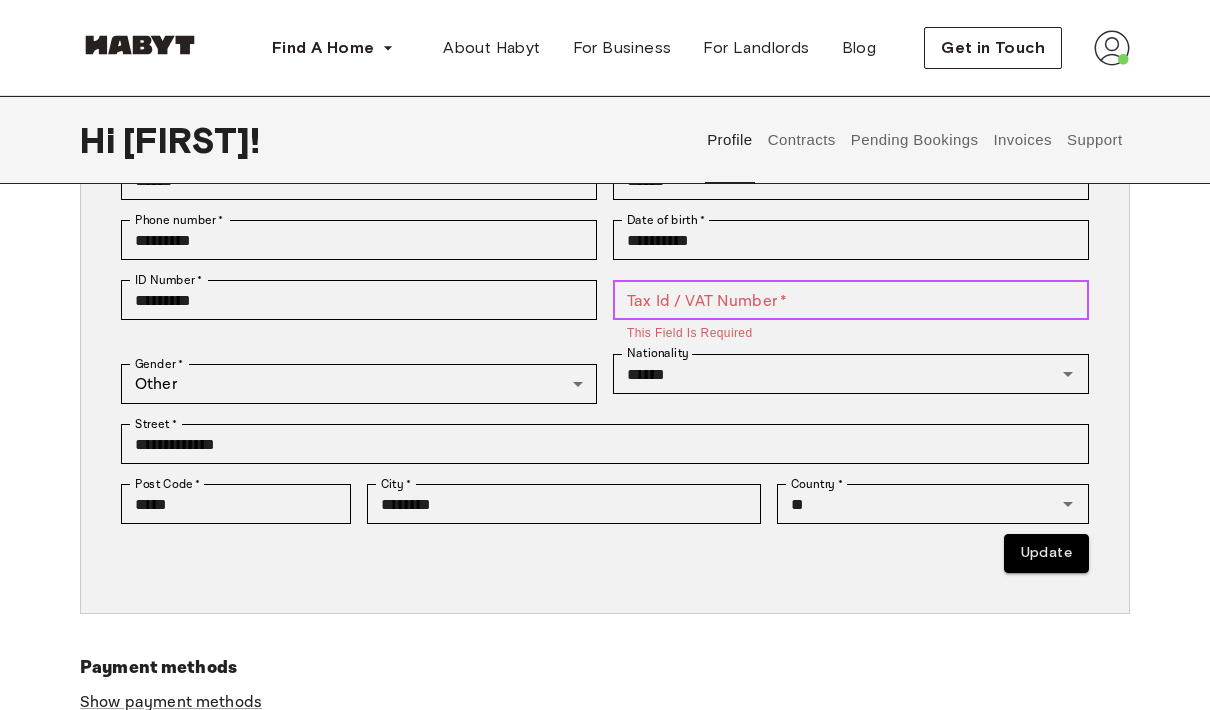 click on "Tax Id / VAT Number   *" at bounding box center (851, 300) 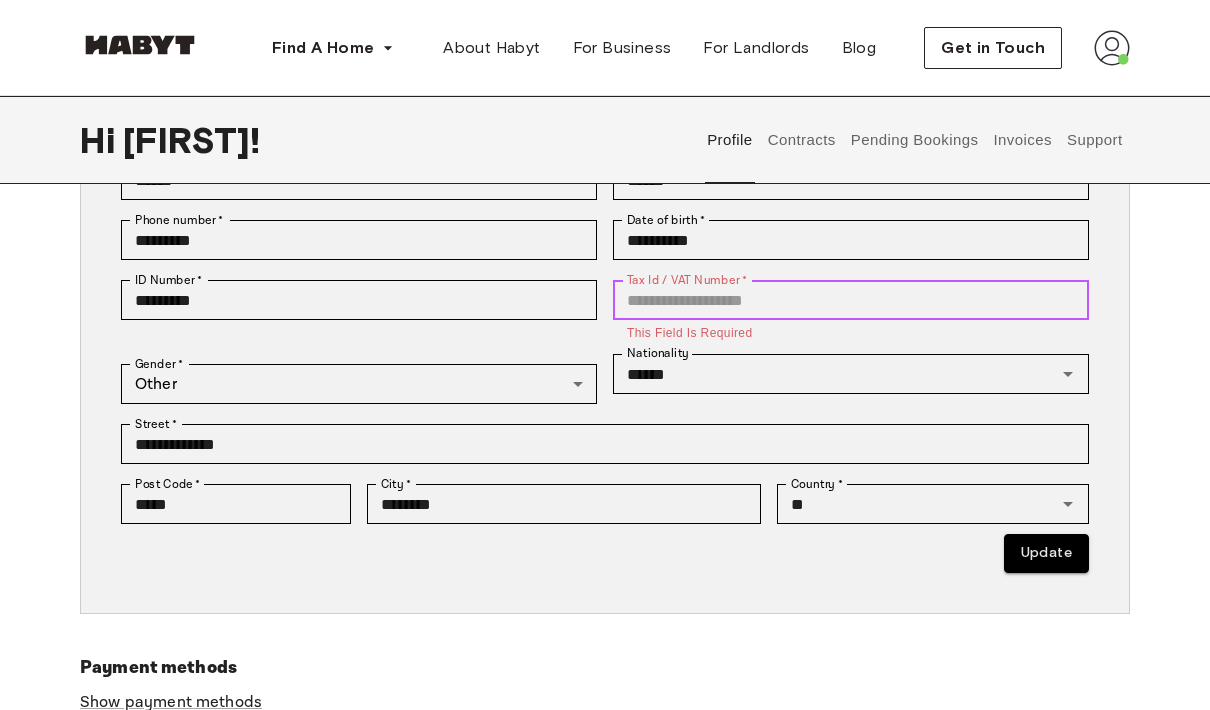 click on "Tax Id / VAT Number   *" at bounding box center [851, 300] 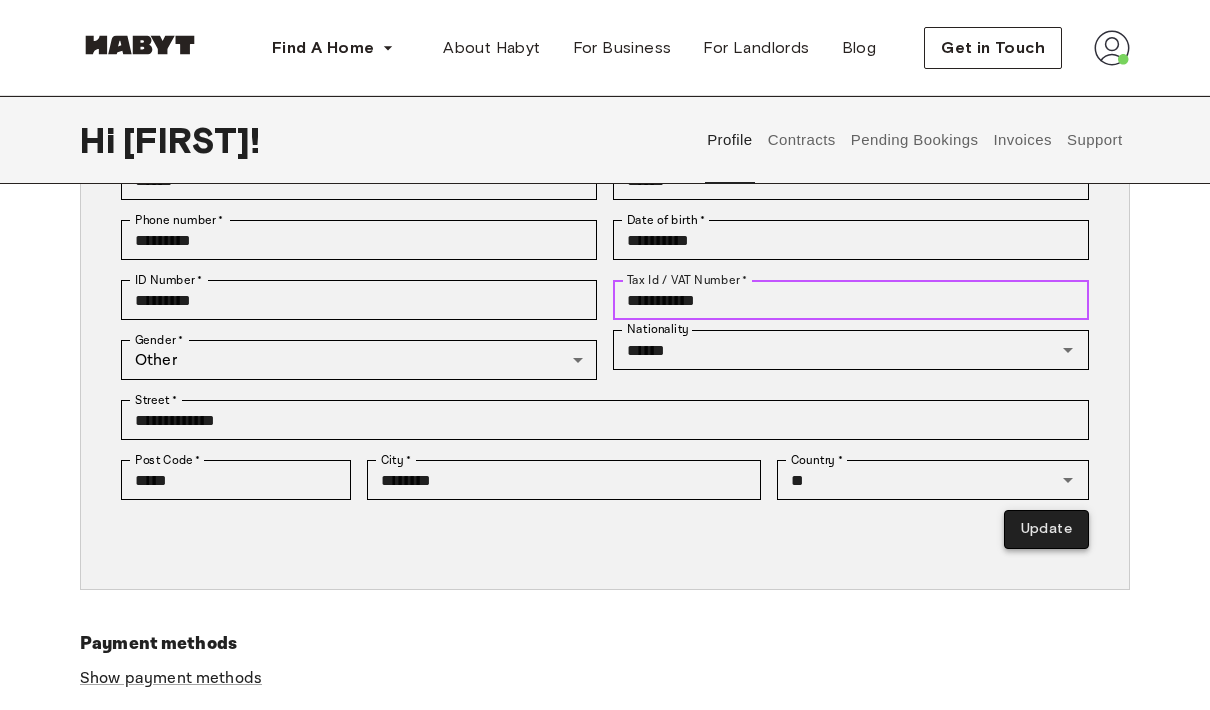 type on "**********" 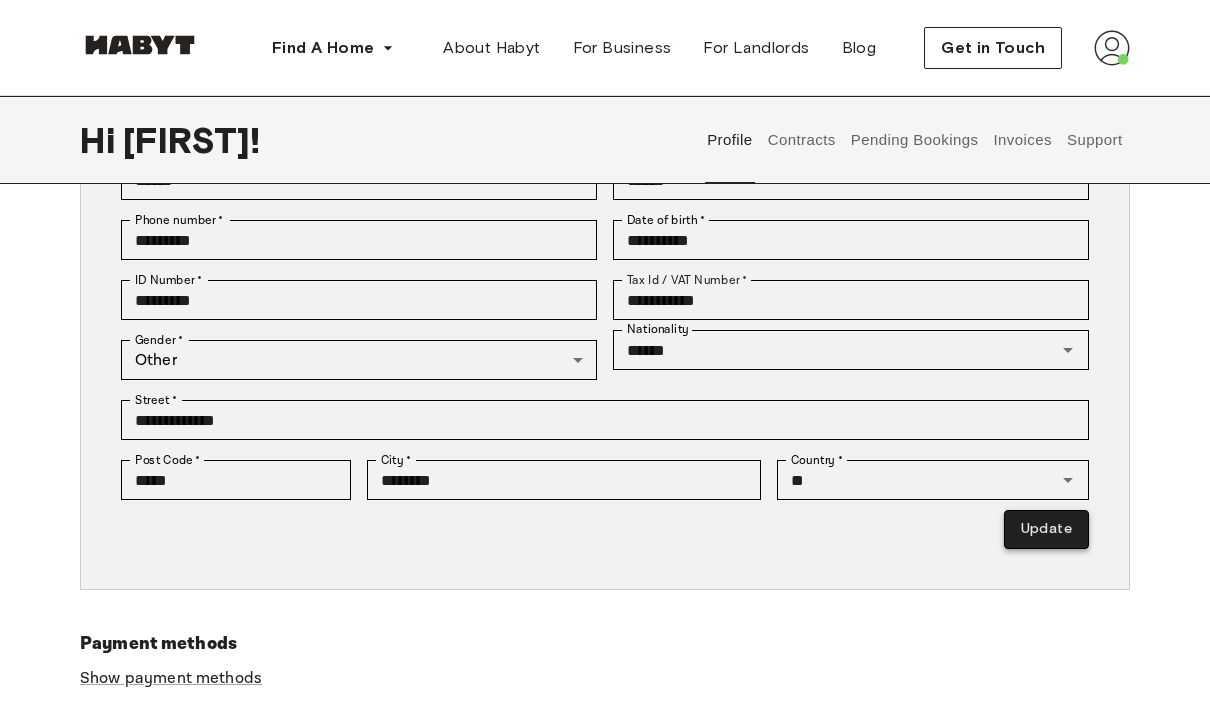 click on "Update" at bounding box center [1046, 529] 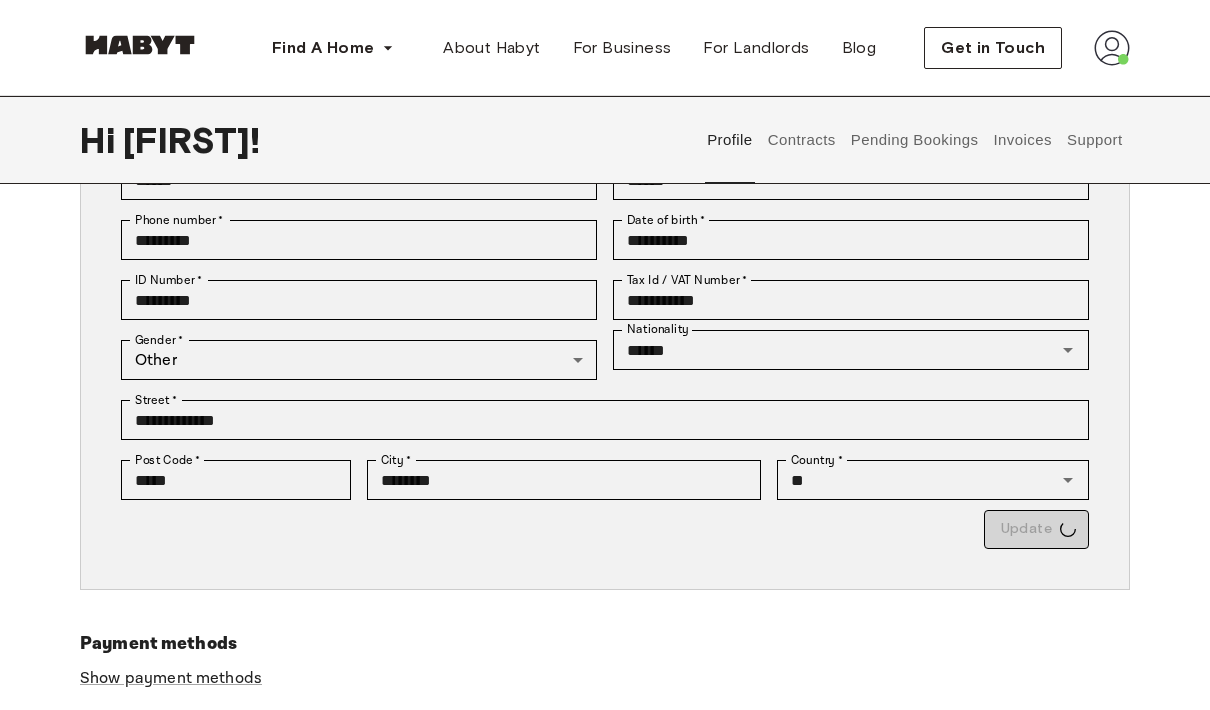type on "*********" 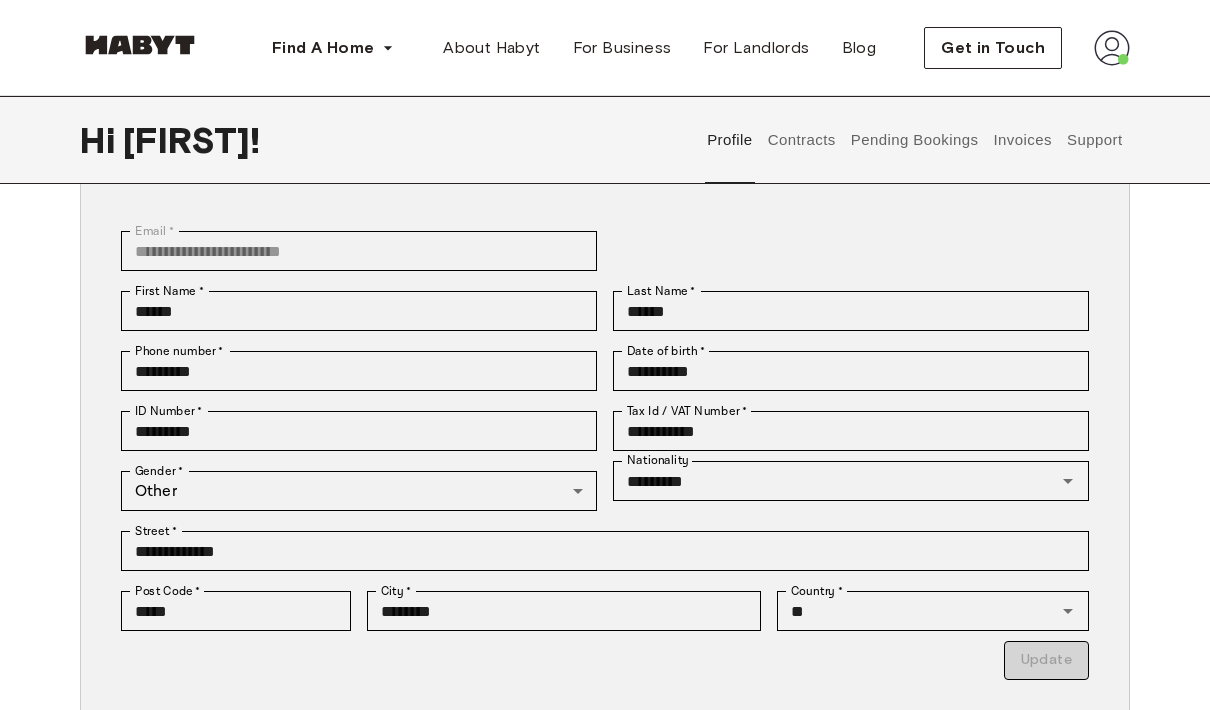 scroll, scrollTop: 257, scrollLeft: 0, axis: vertical 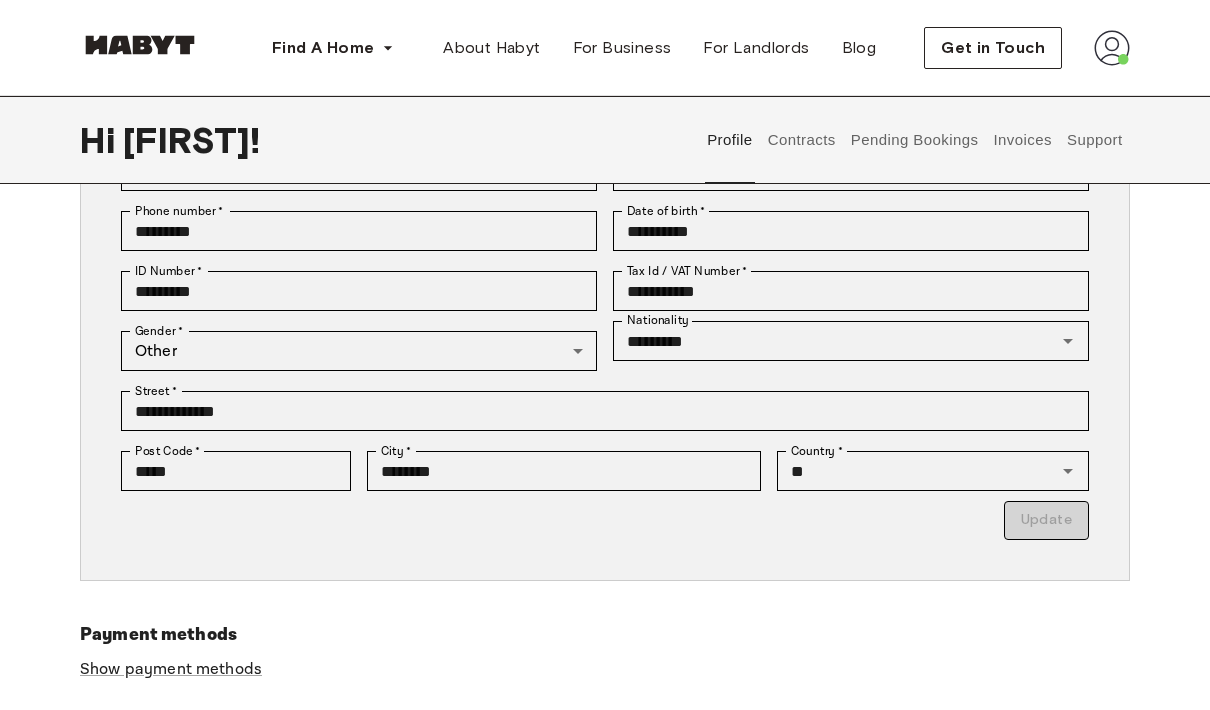 click on "Contracts" at bounding box center [801, 140] 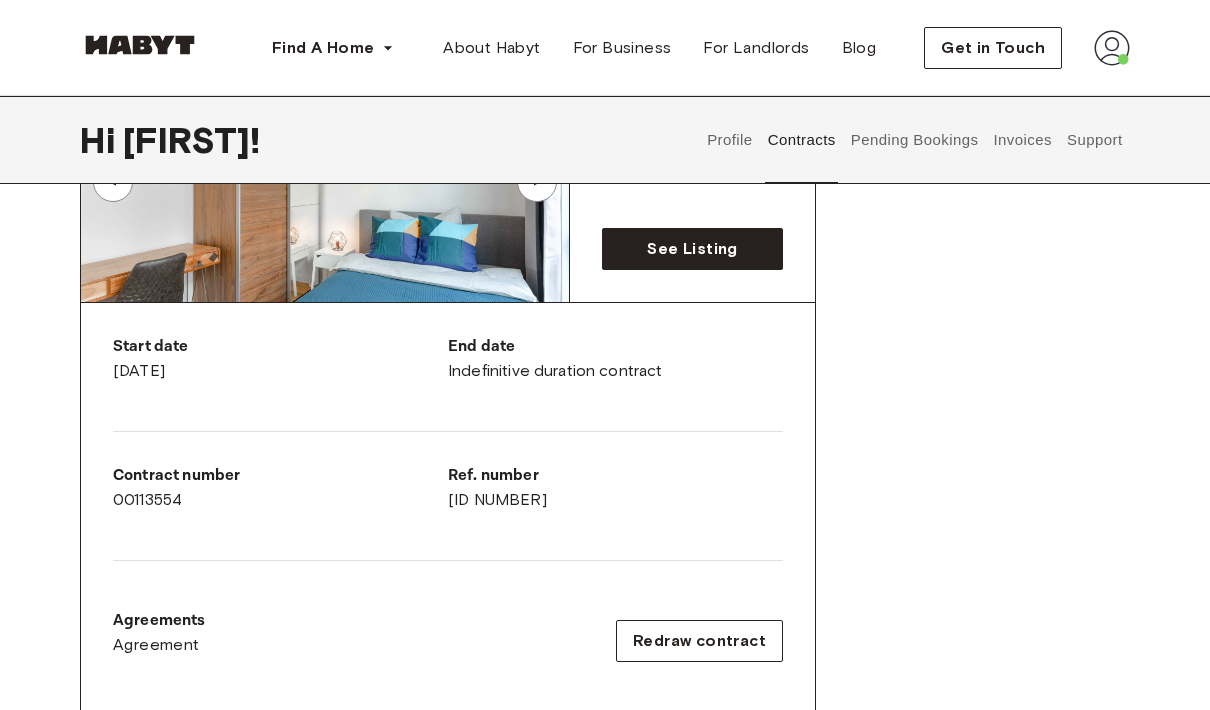 click on "Profile" at bounding box center (730, 140) 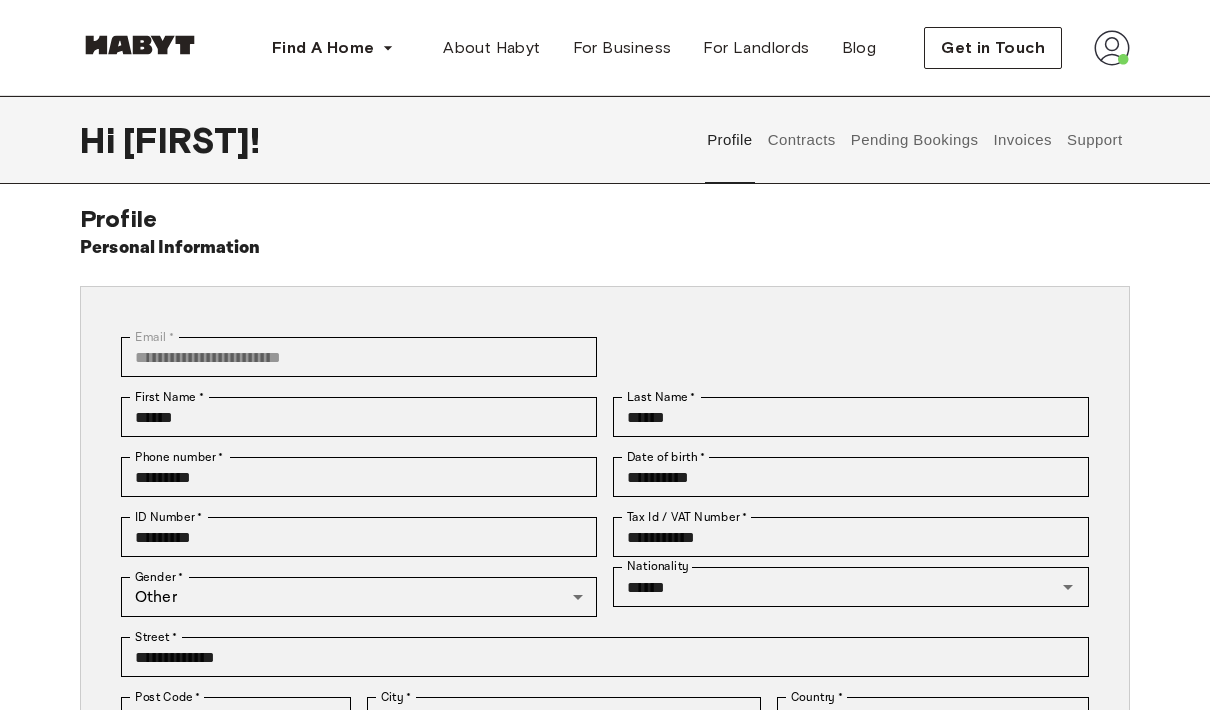 scroll, scrollTop: 0, scrollLeft: 0, axis: both 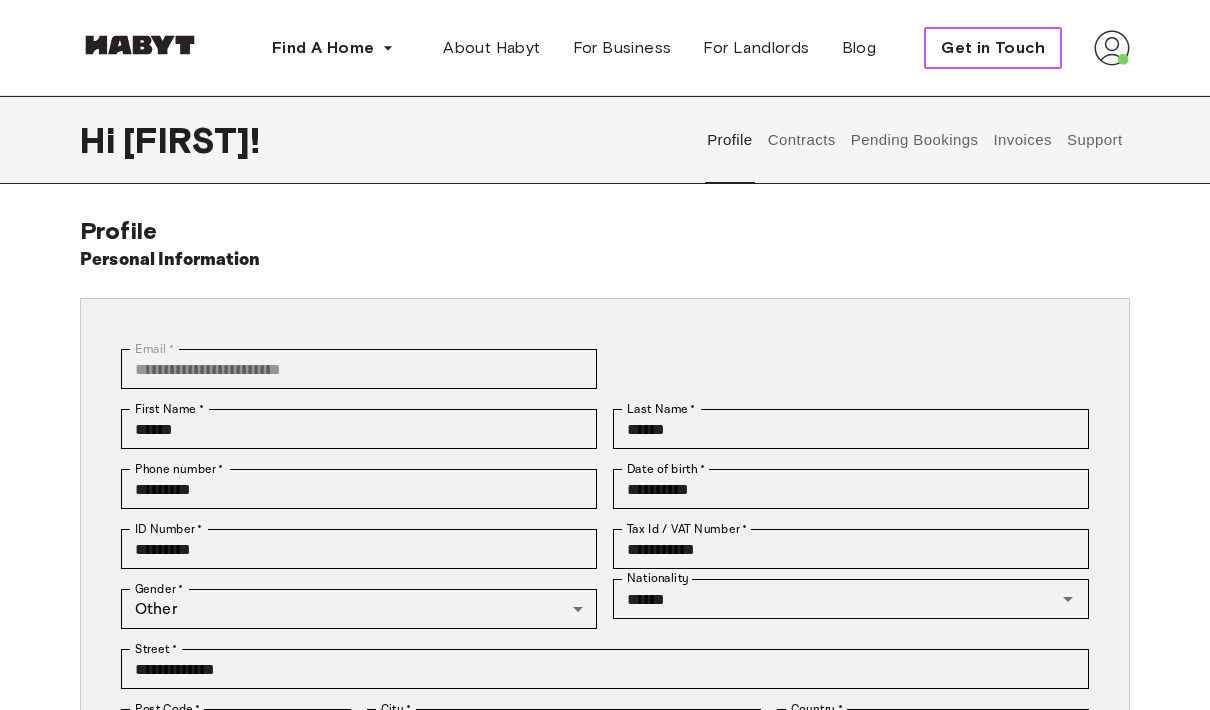 click on "Get in Touch" at bounding box center [993, 48] 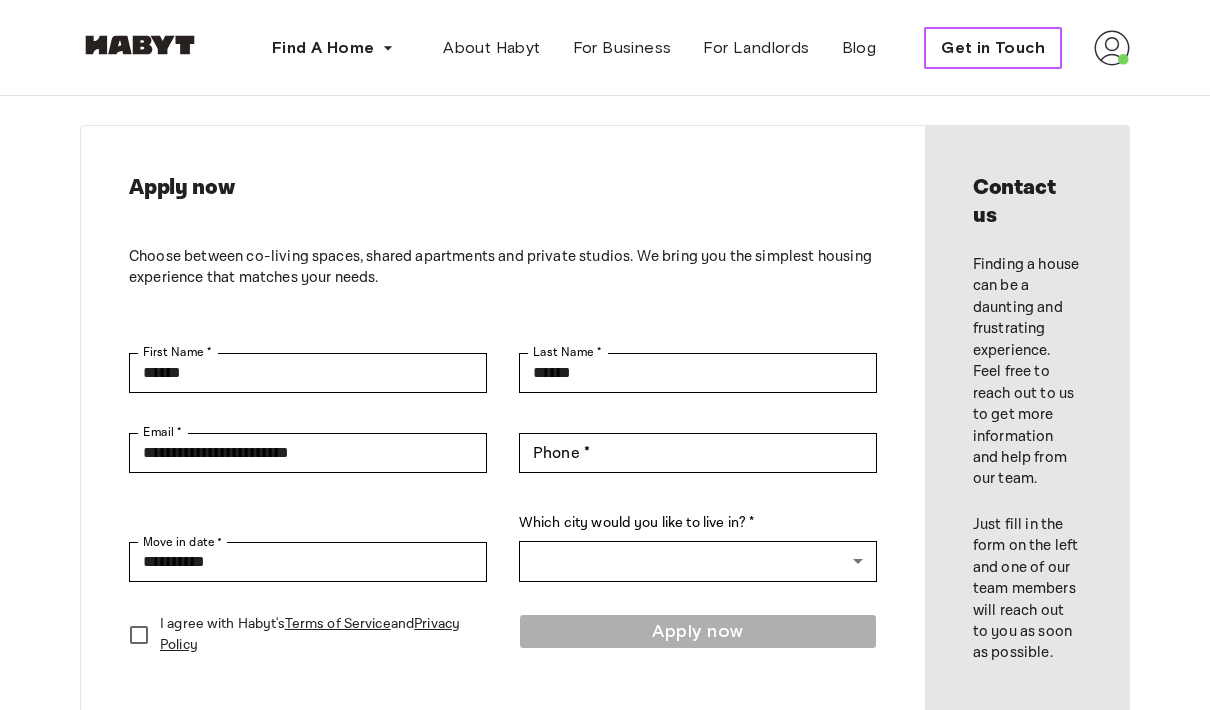 scroll, scrollTop: 0, scrollLeft: 0, axis: both 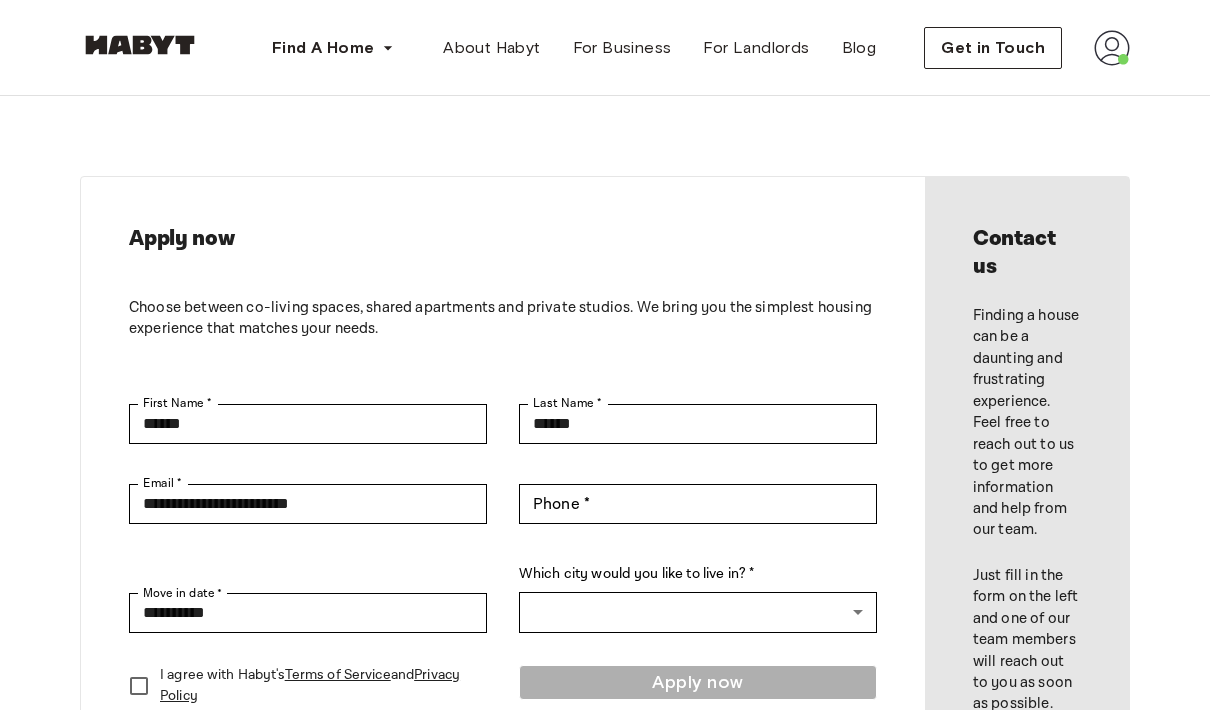 click at bounding box center [1112, 48] 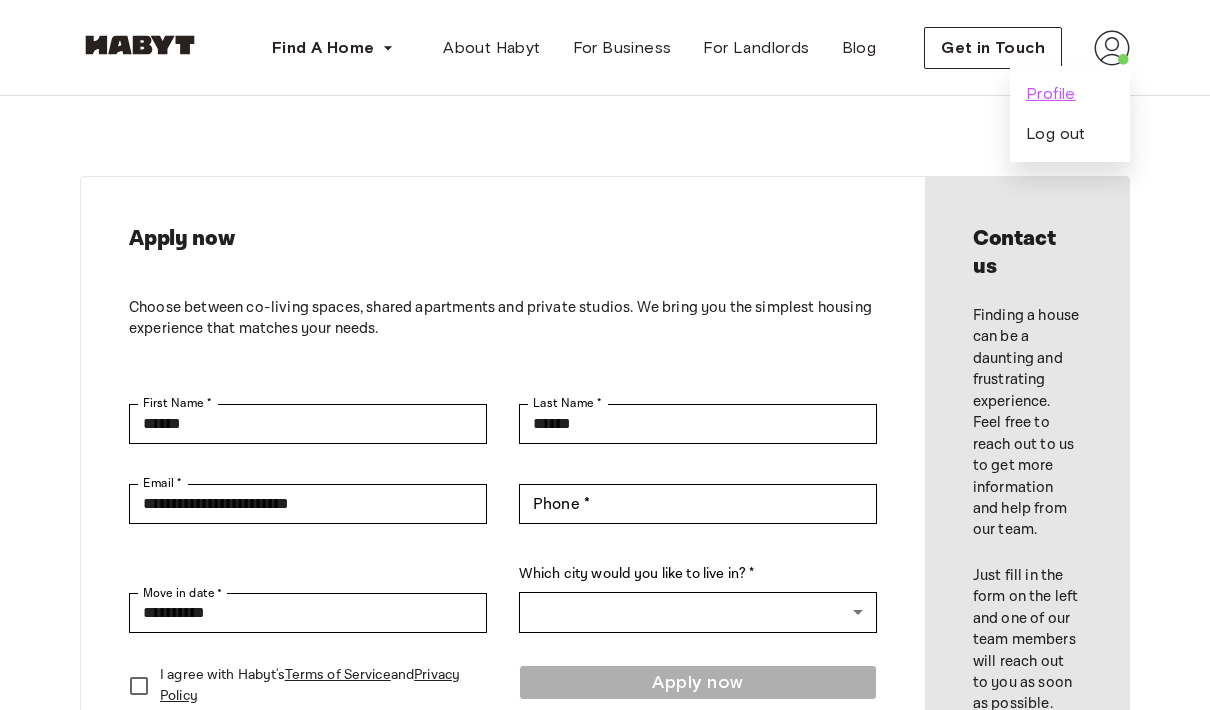 click on "Profile" at bounding box center [1051, 94] 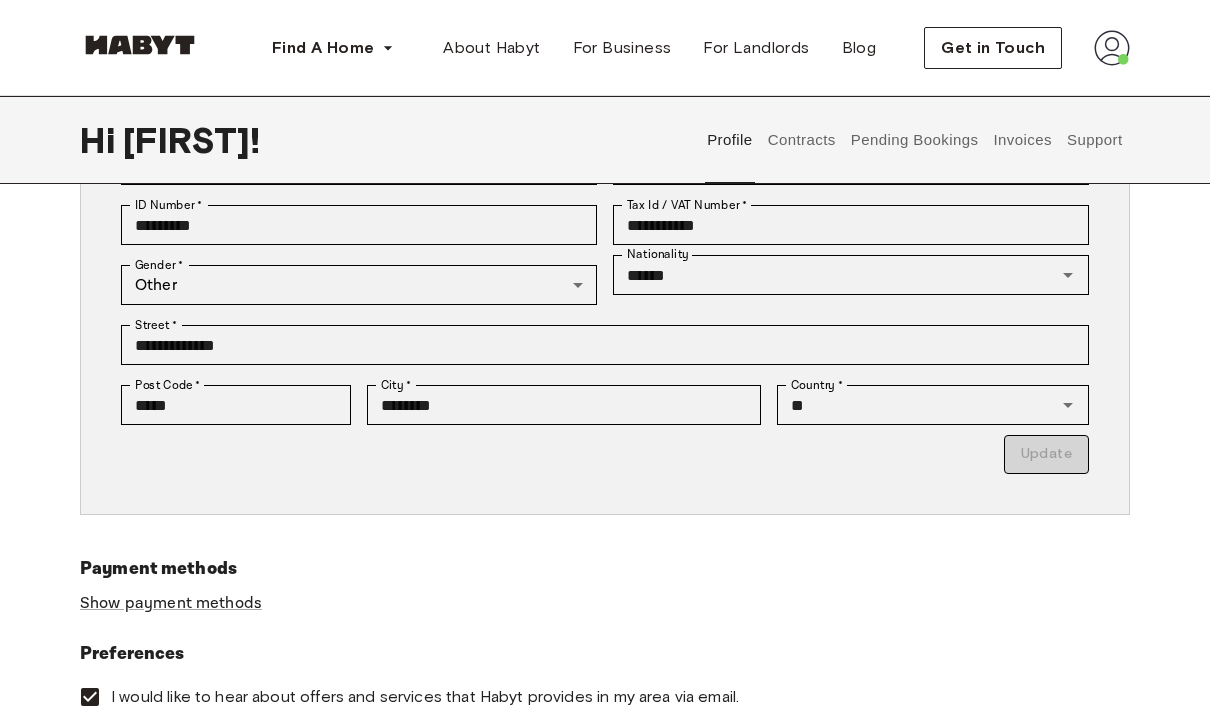 scroll, scrollTop: 281, scrollLeft: 0, axis: vertical 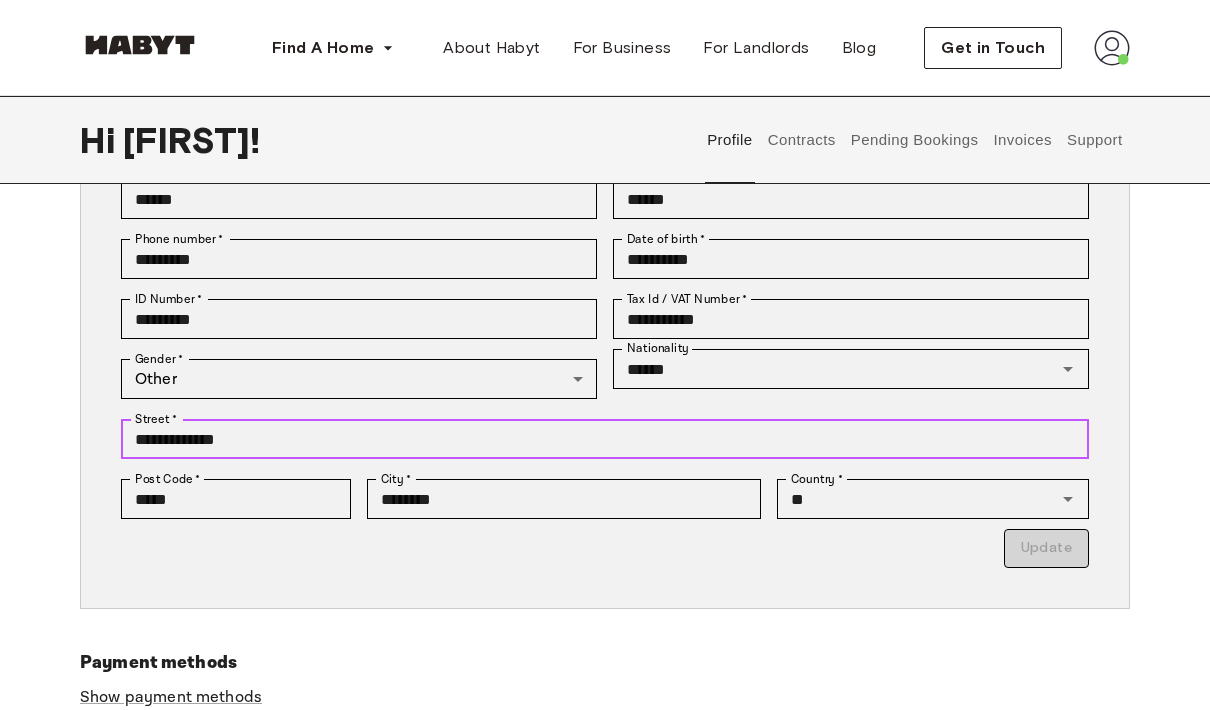 click on "**********" at bounding box center [605, 439] 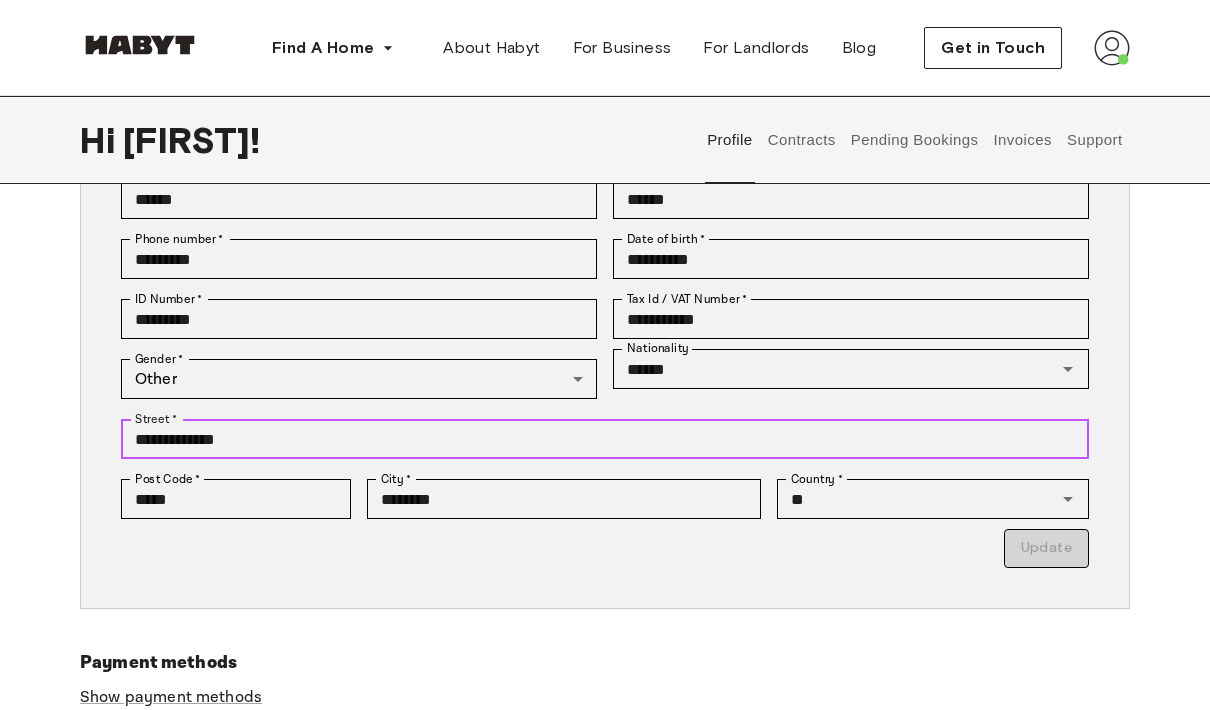 scroll, scrollTop: 229, scrollLeft: 0, axis: vertical 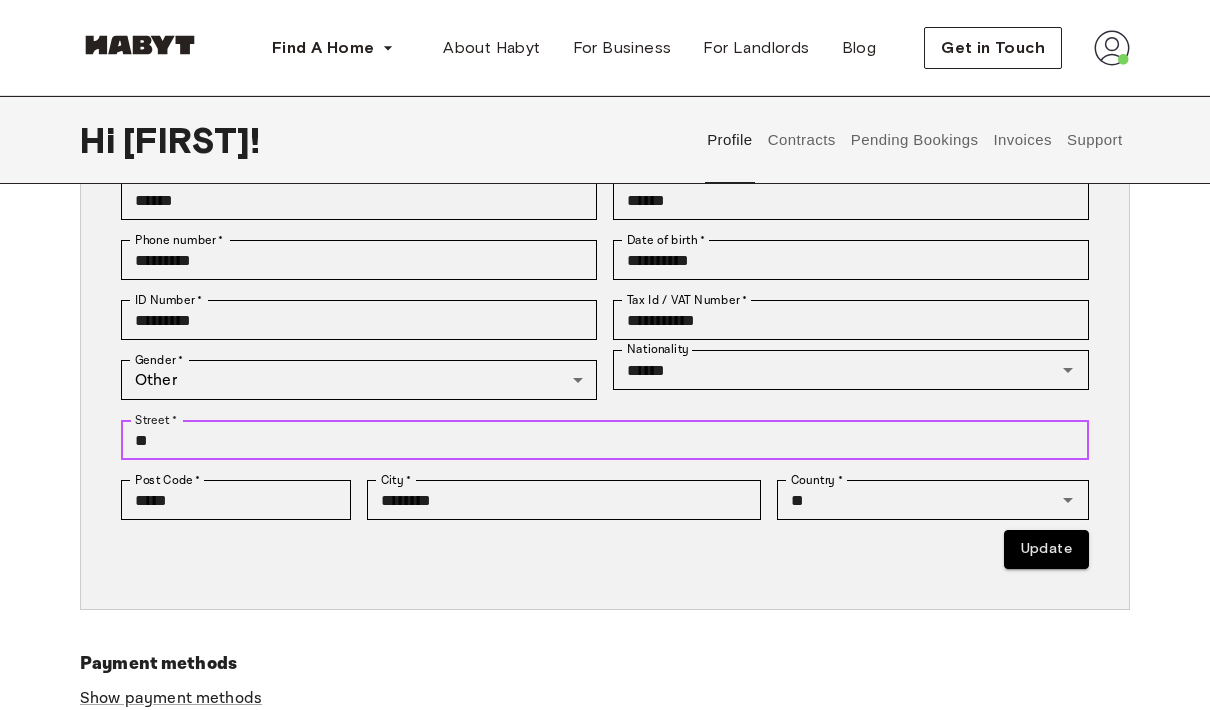 type on "**" 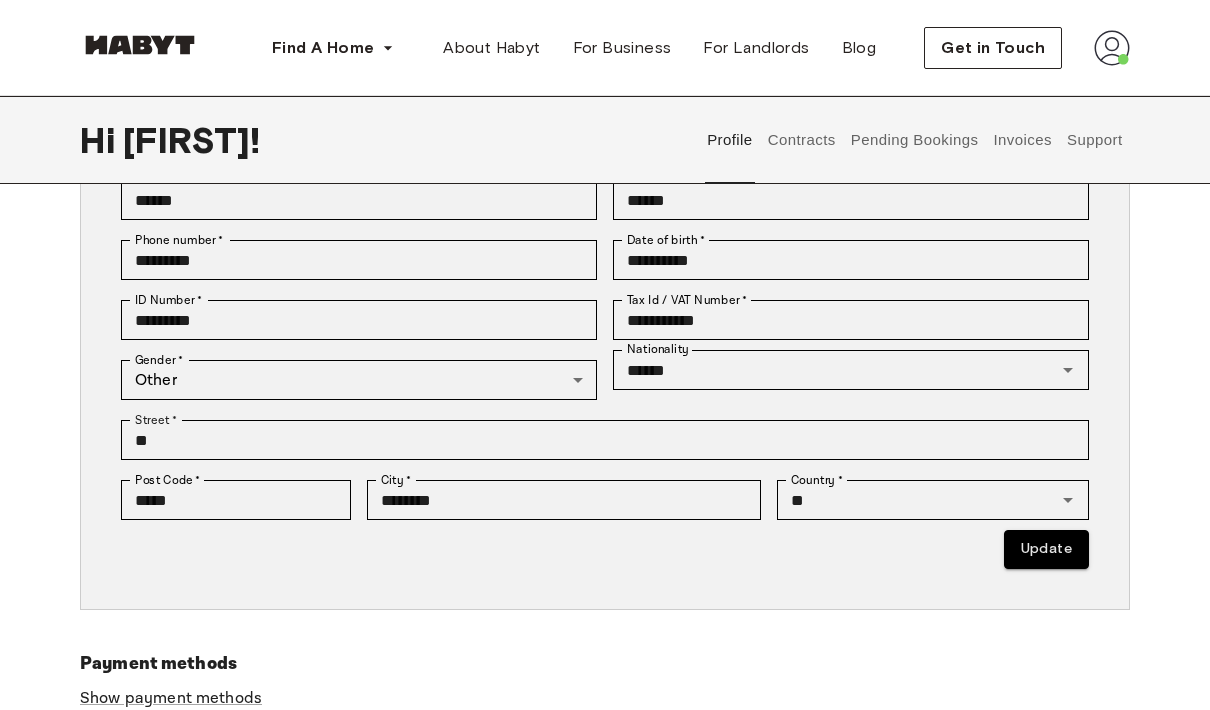 click on "**********" at bounding box center [605, 339] 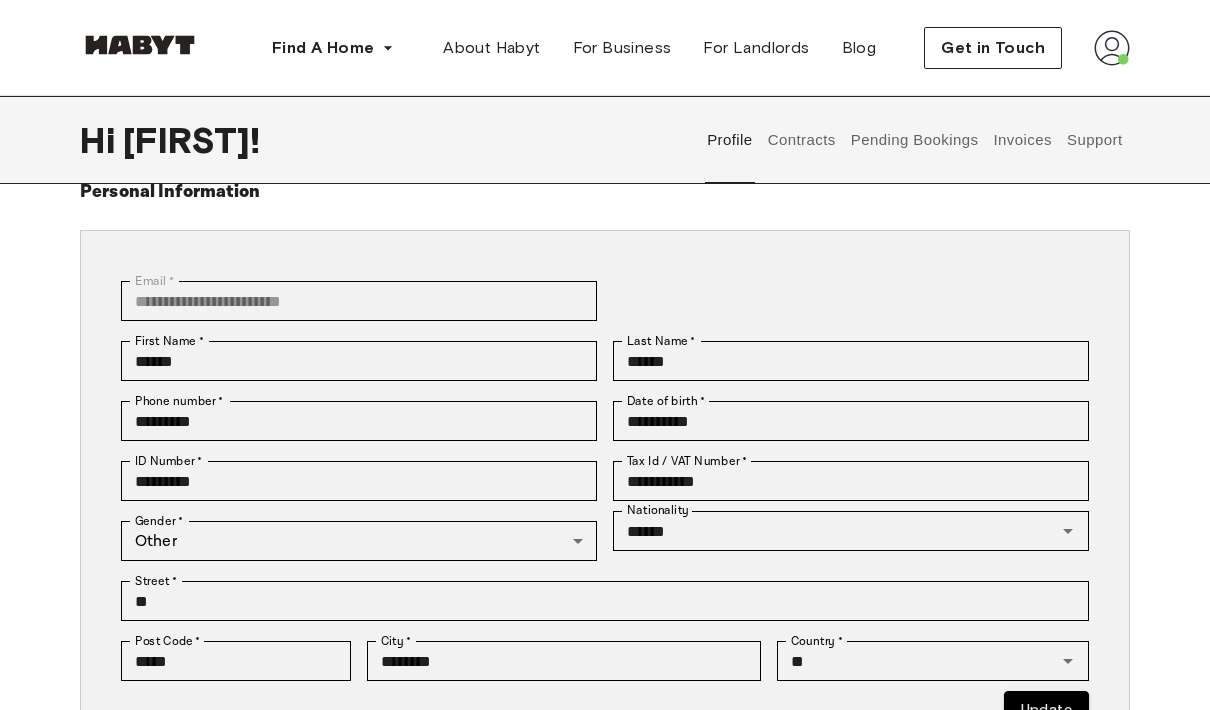 scroll, scrollTop: 118, scrollLeft: 0, axis: vertical 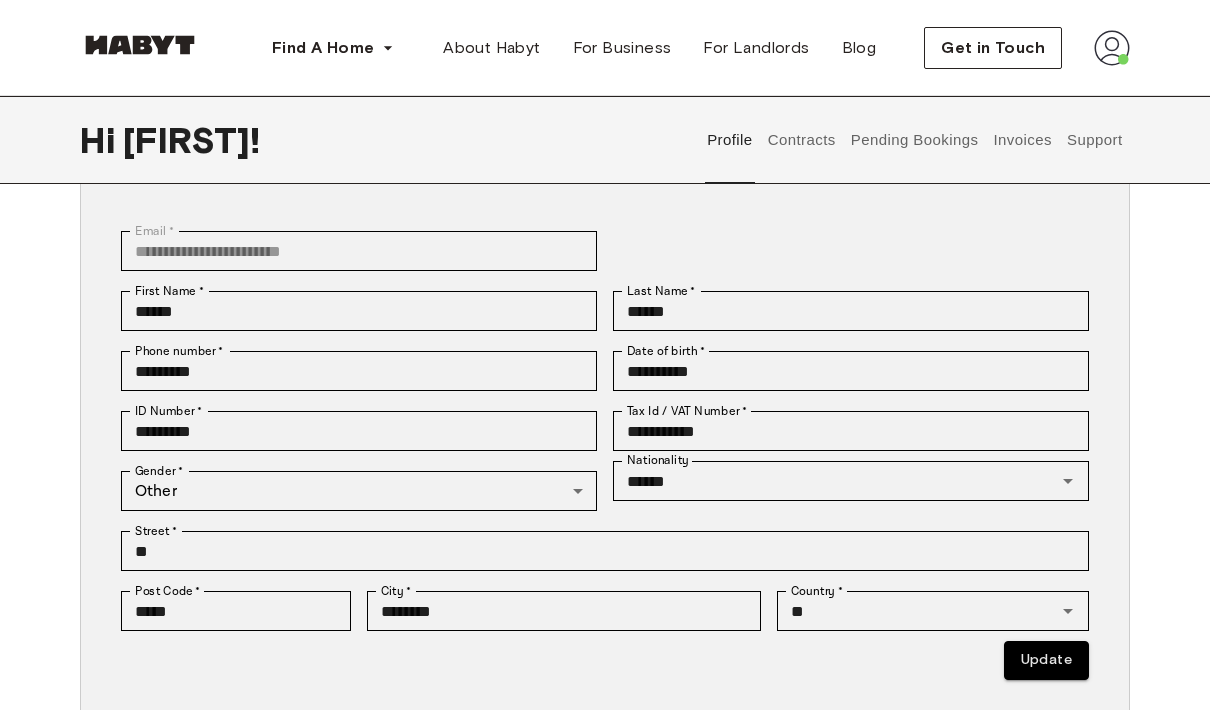 click on "Contracts" at bounding box center [801, 140] 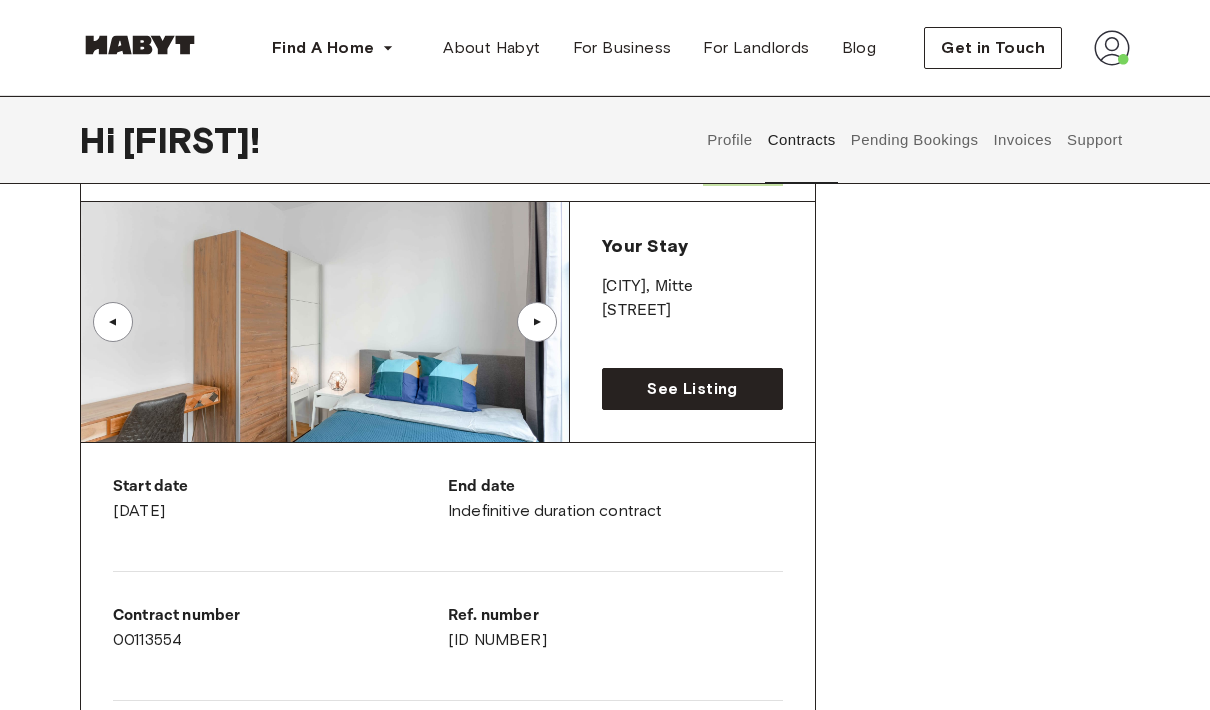 click on "Profile" at bounding box center (730, 140) 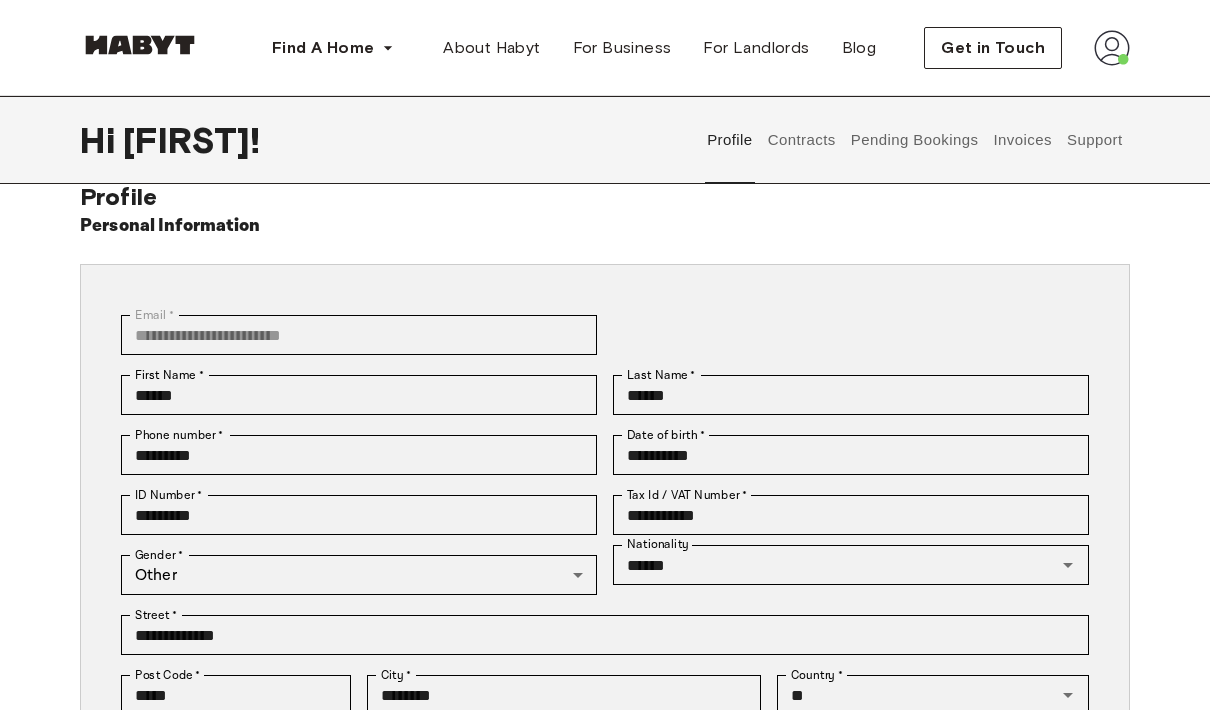scroll, scrollTop: 33, scrollLeft: 0, axis: vertical 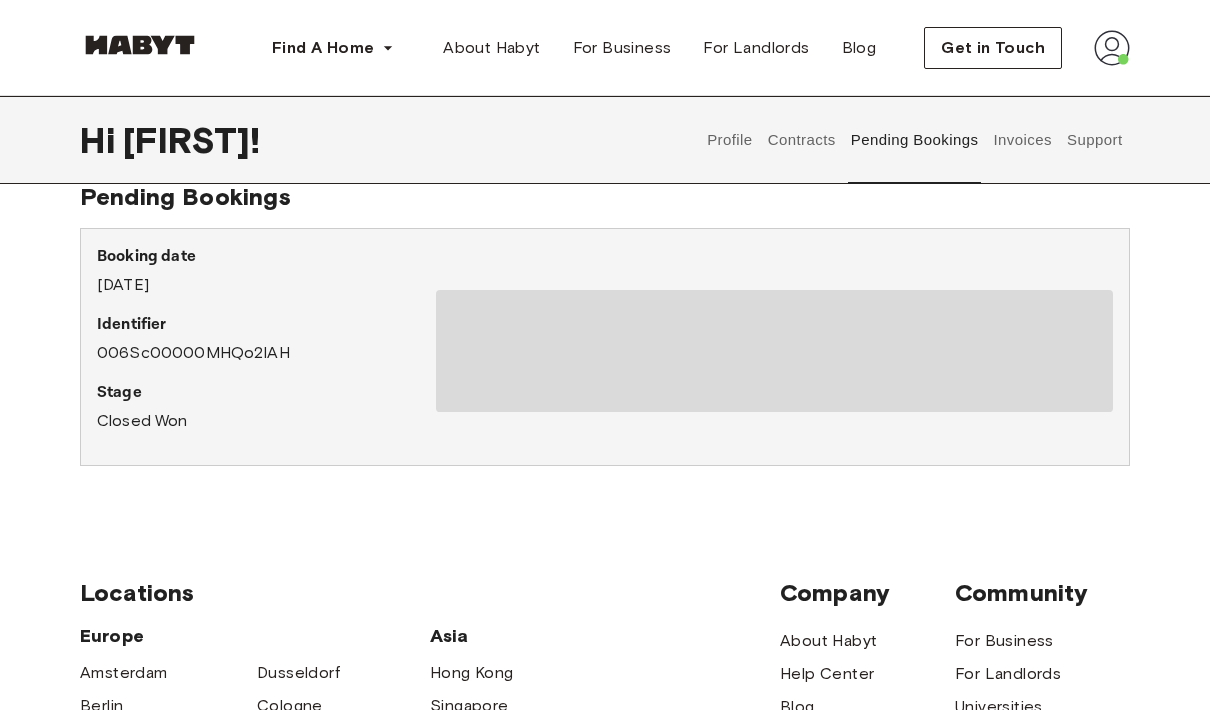 click on "Invoices" at bounding box center (1022, 140) 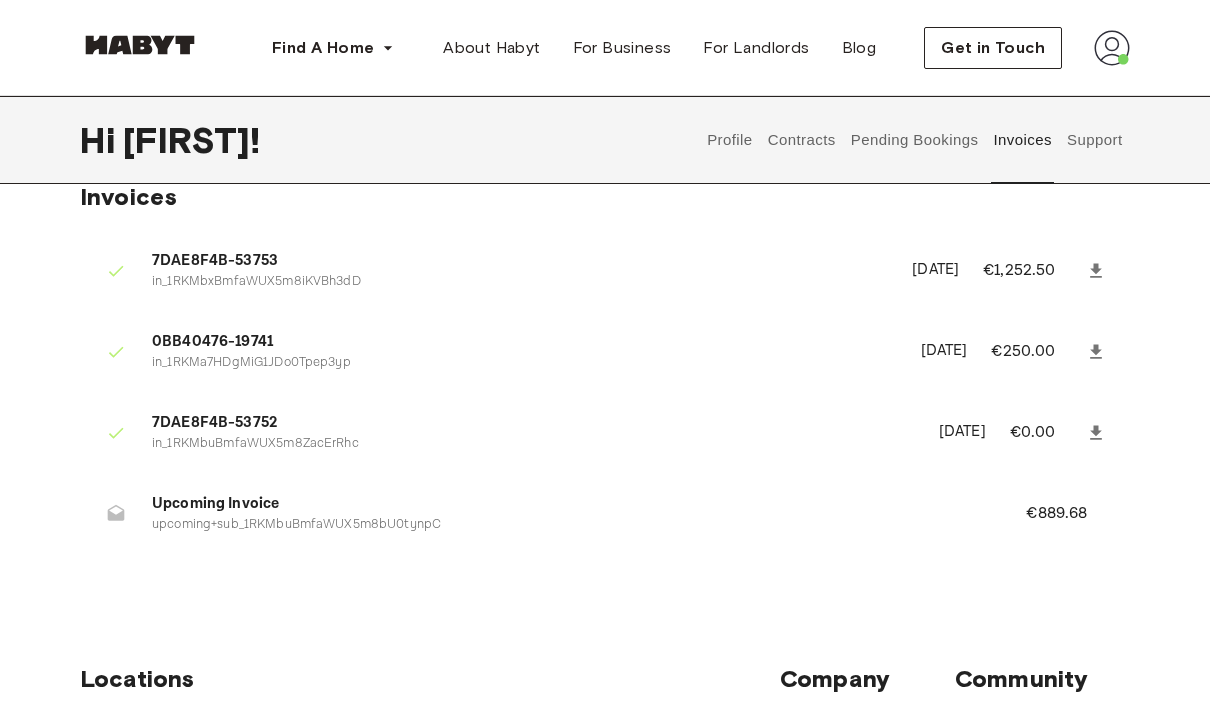 click on "Pending Bookings" at bounding box center (914, 140) 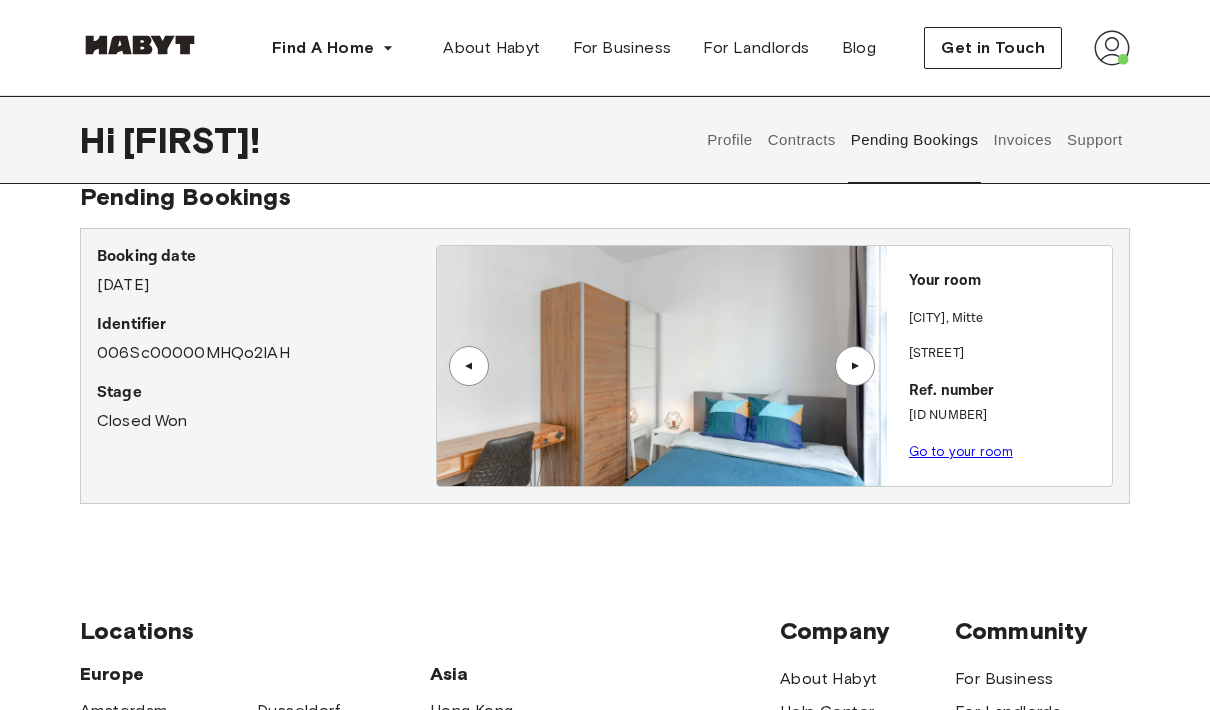 scroll, scrollTop: 0, scrollLeft: 0, axis: both 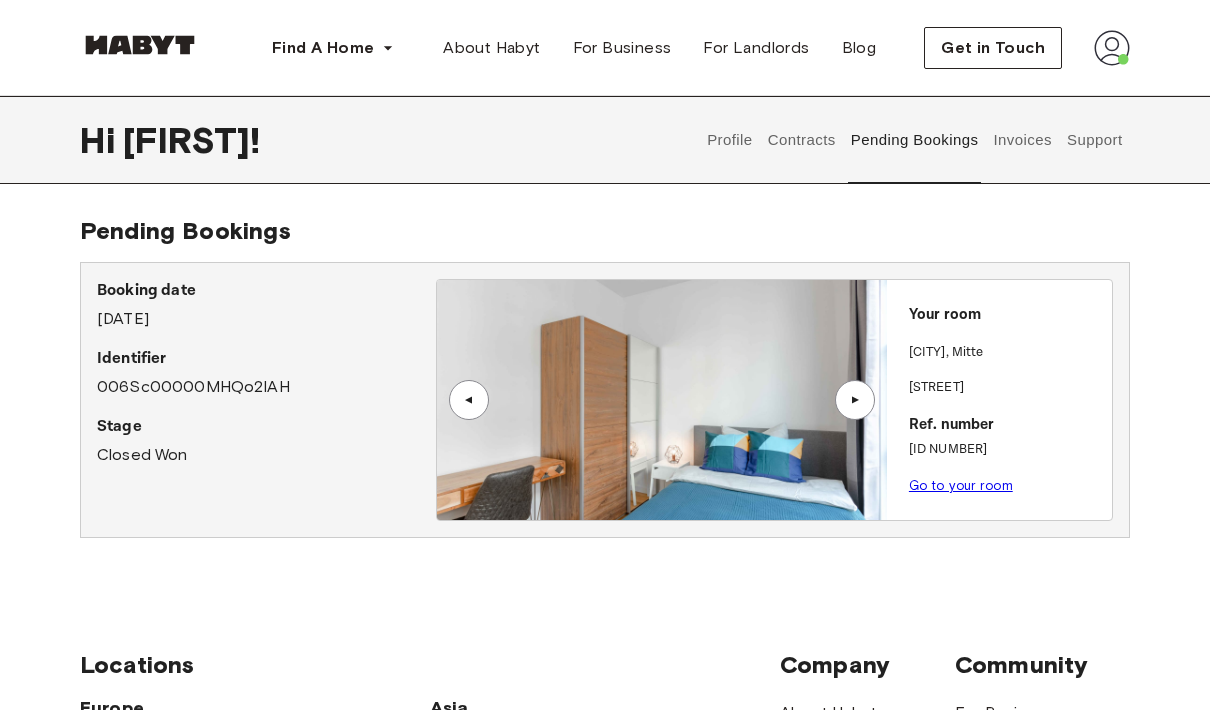 click on "Profile" at bounding box center [730, 140] 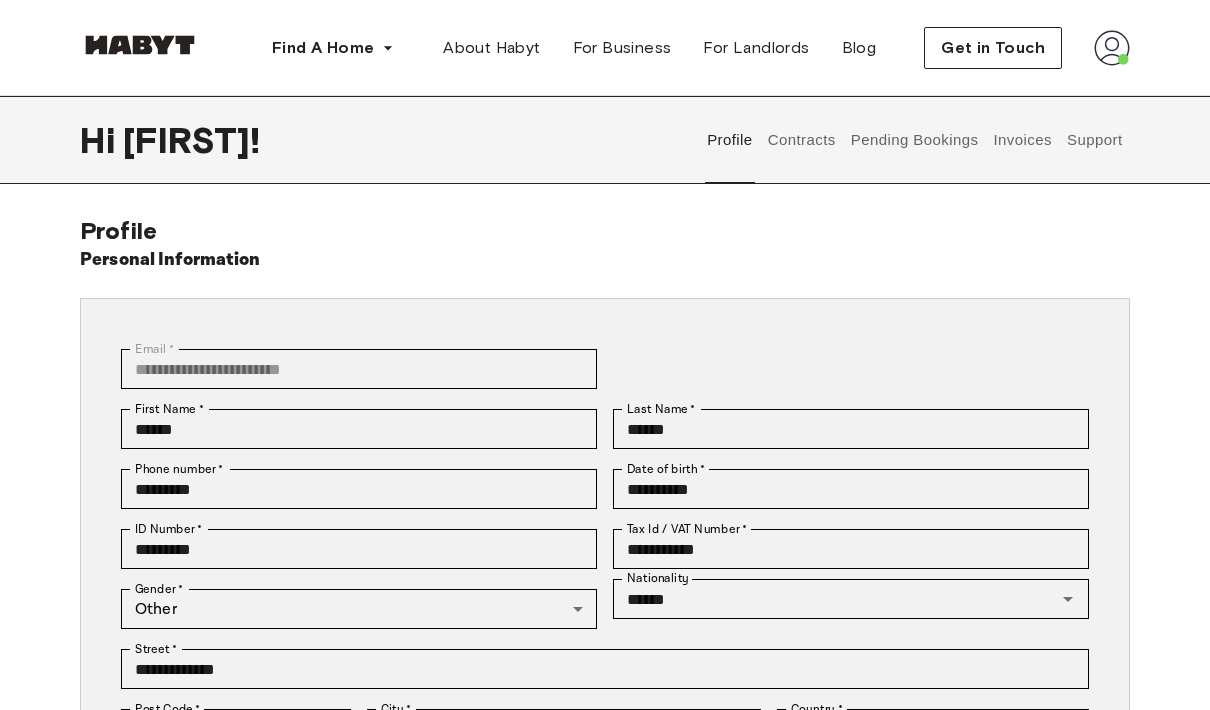 click on "Pending Bookings" at bounding box center (914, 140) 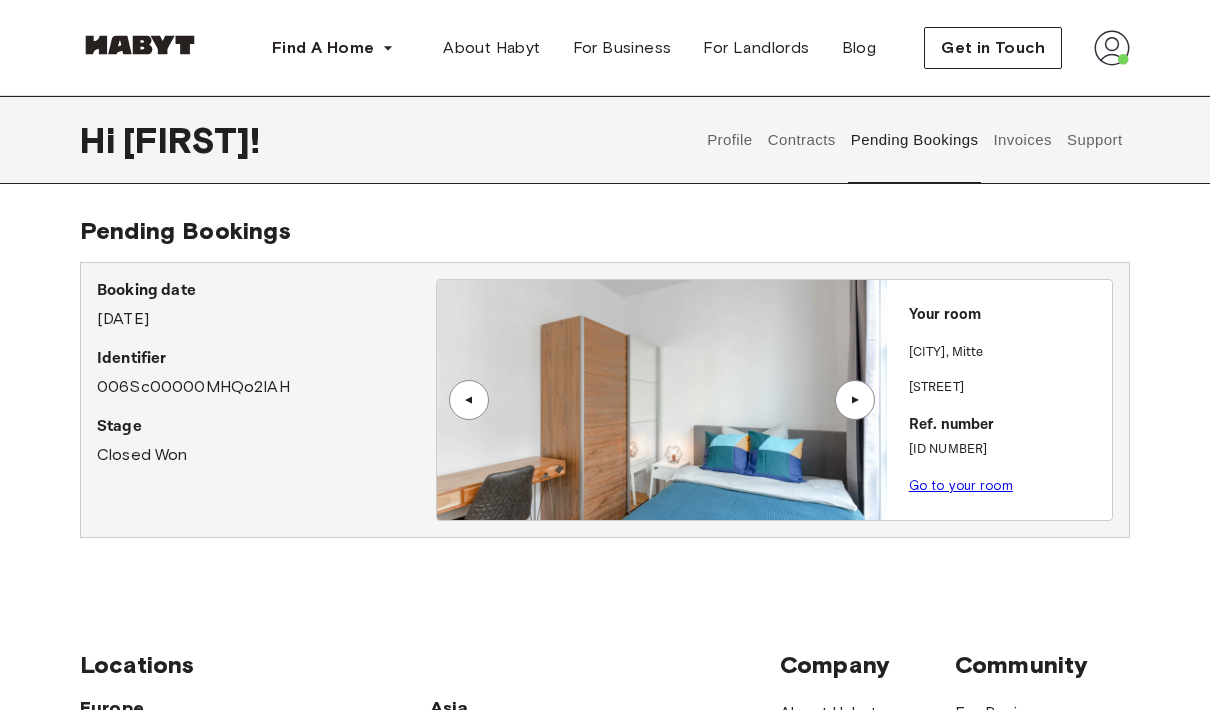 click on "Go to your room" at bounding box center [961, 485] 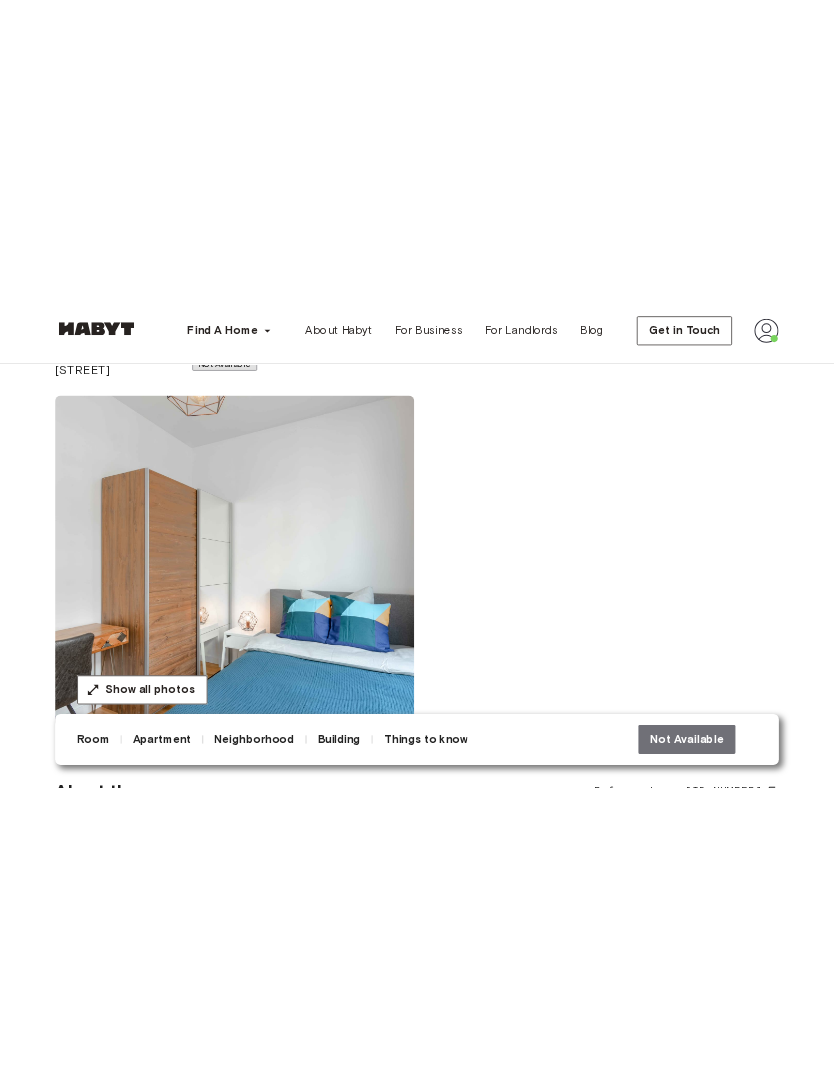 scroll, scrollTop: 119, scrollLeft: 0, axis: vertical 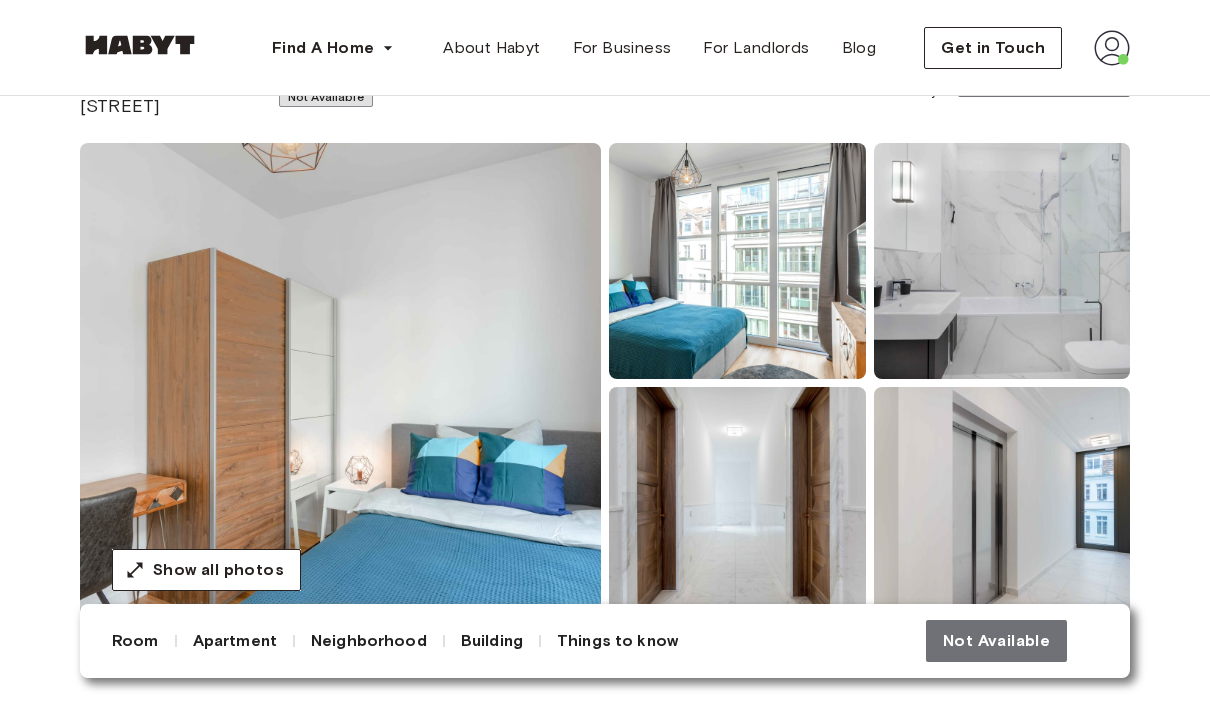 click at bounding box center (340, 383) 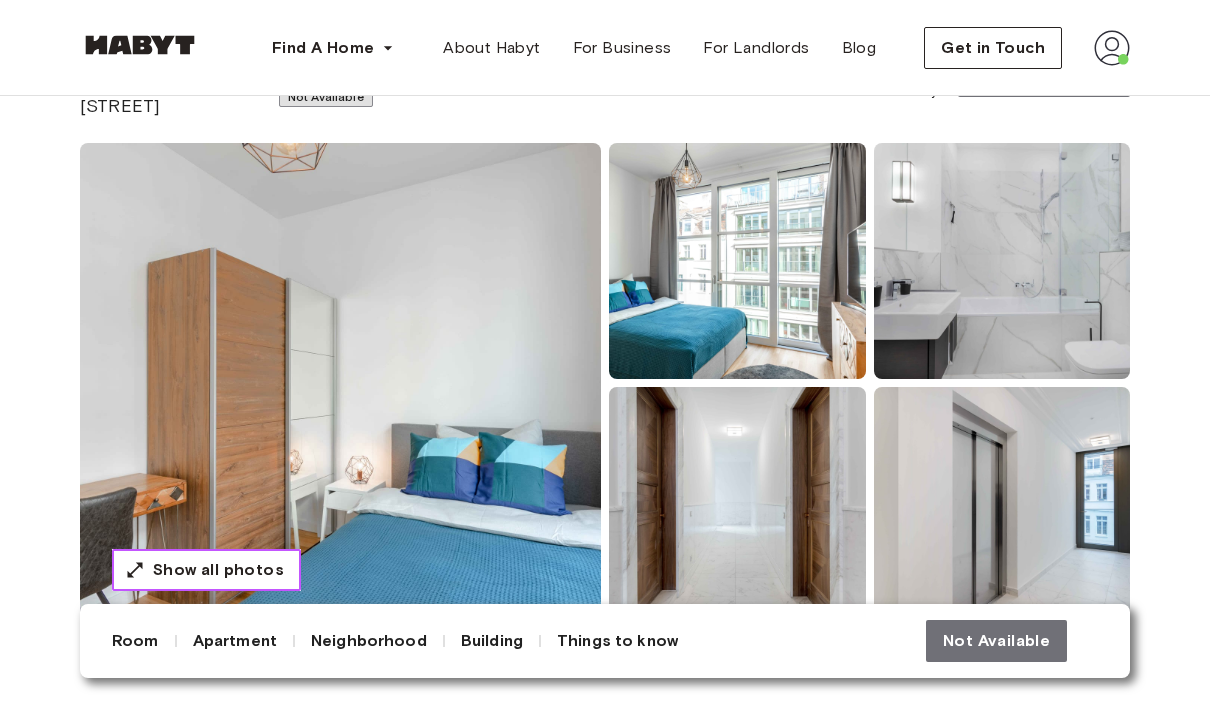 click on "Show all photos" at bounding box center (218, 570) 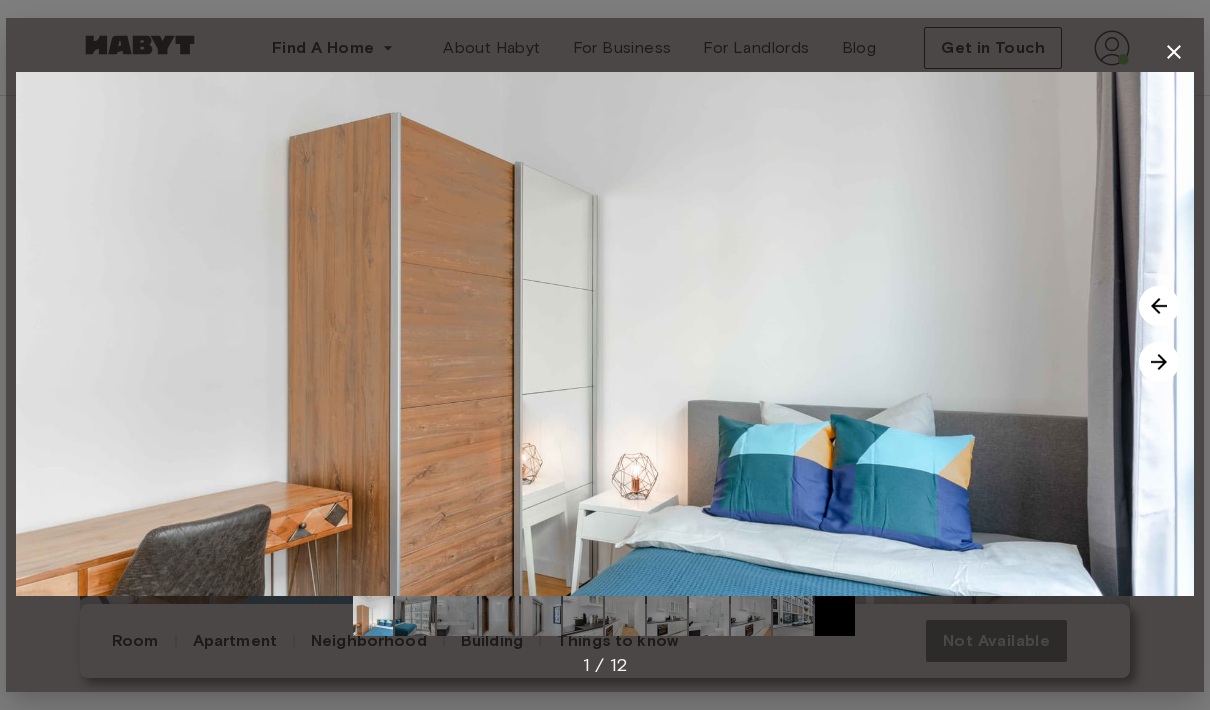 click at bounding box center [1159, 306] 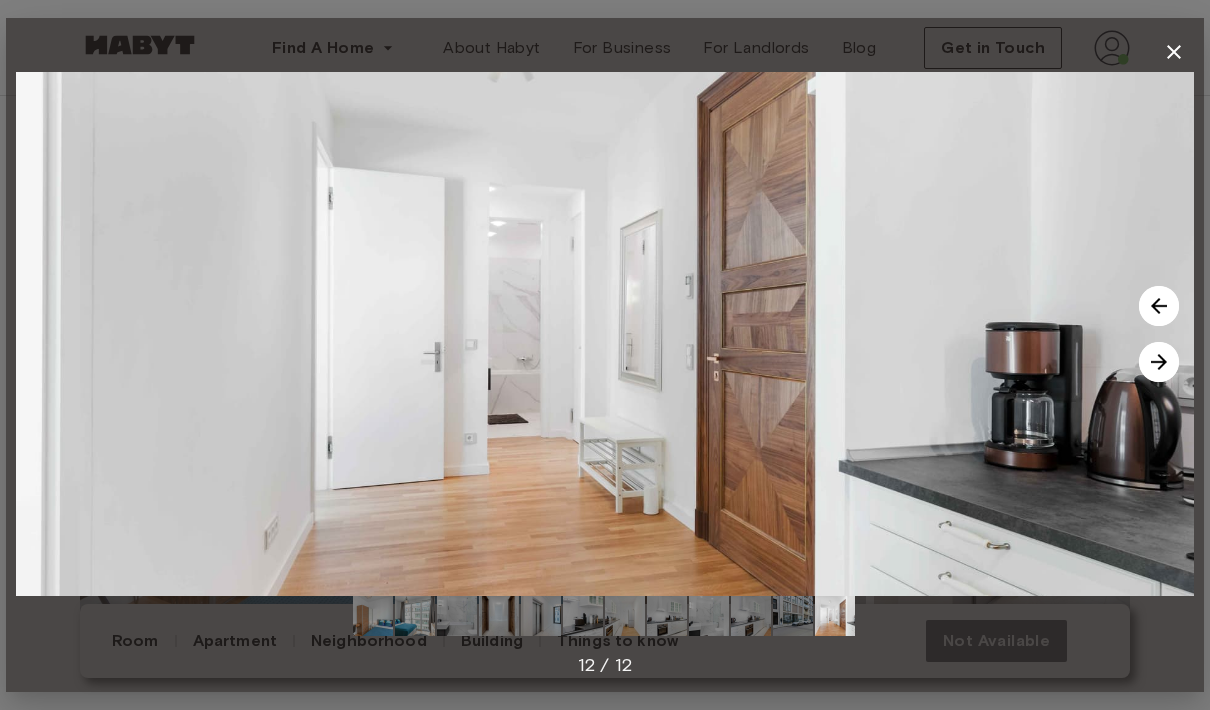 click at bounding box center (1159, 306) 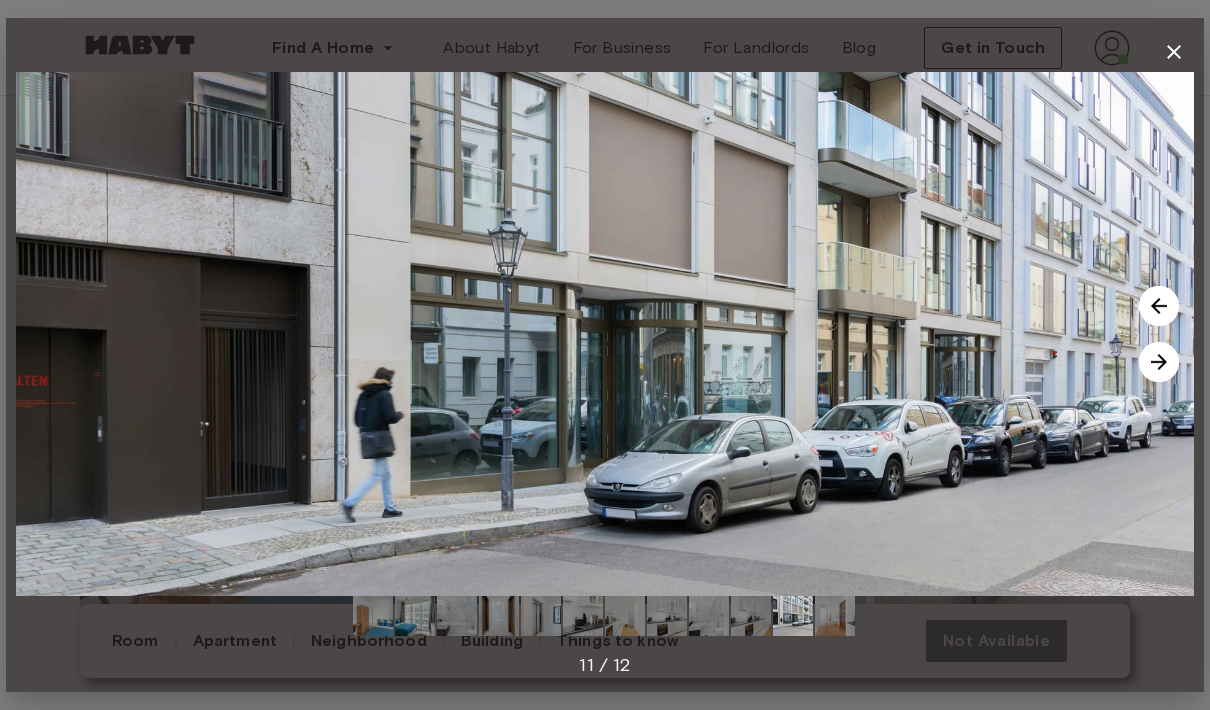 click at bounding box center [1159, 362] 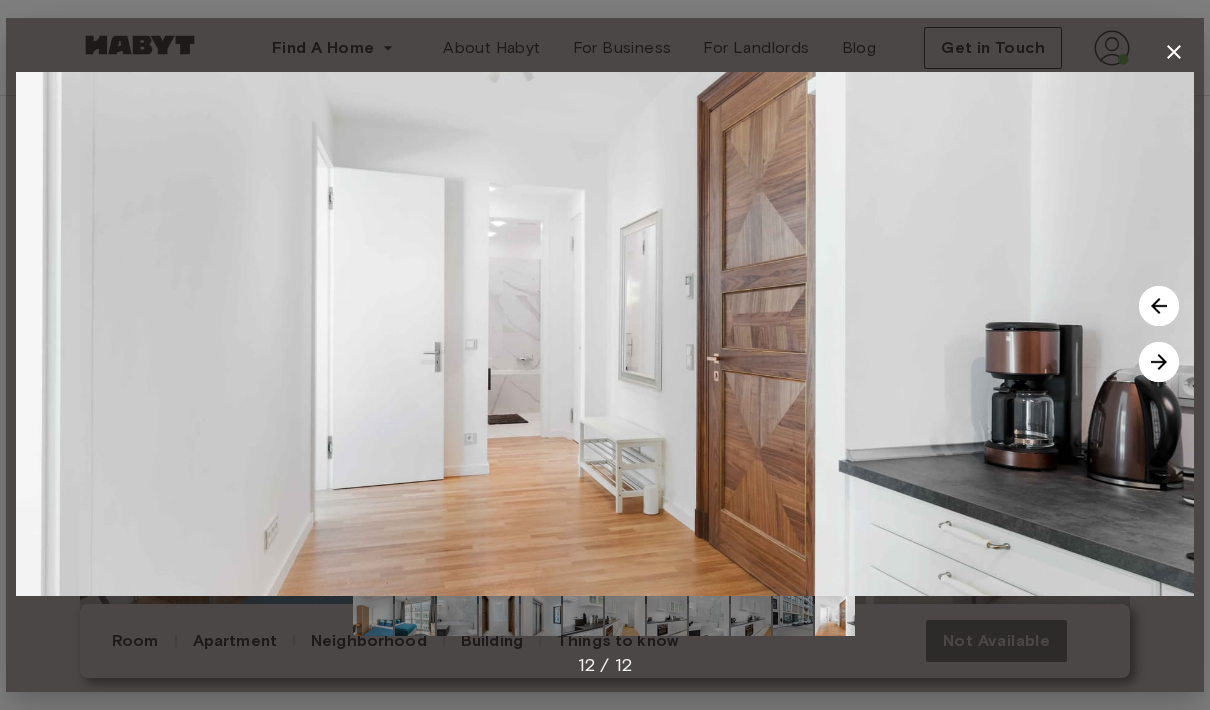 click at bounding box center [1159, 362] 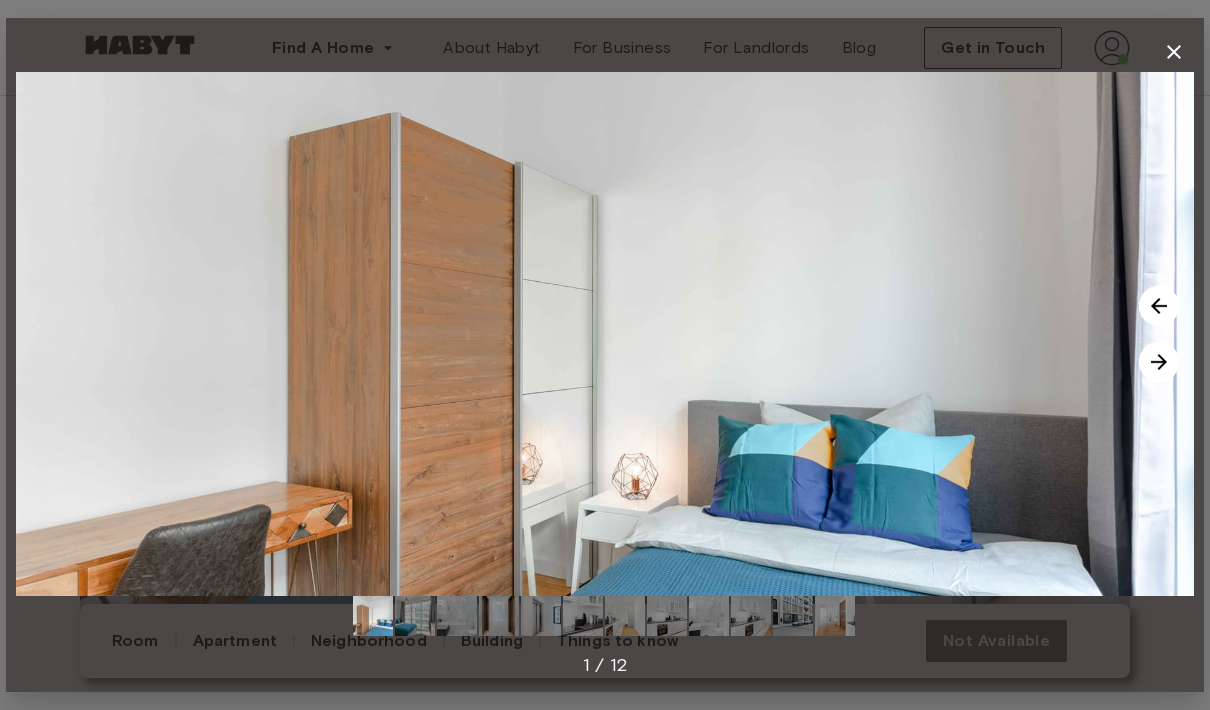 click at bounding box center [605, 334] 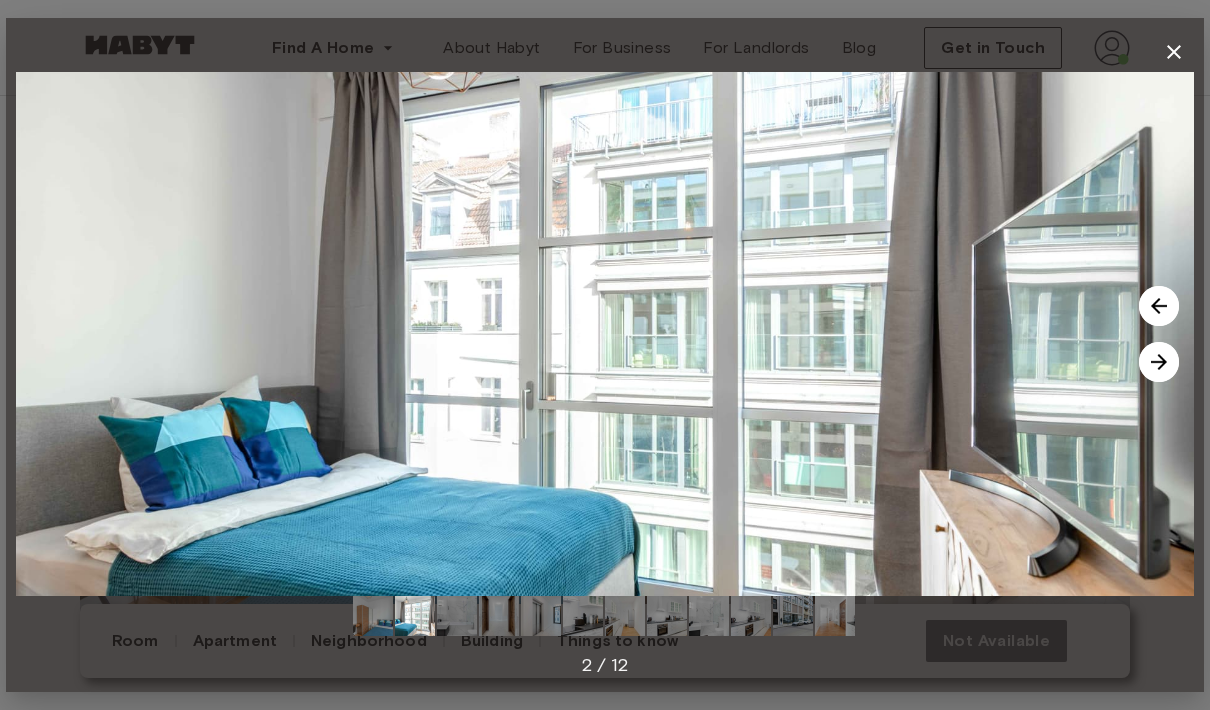 click at bounding box center (1159, 362) 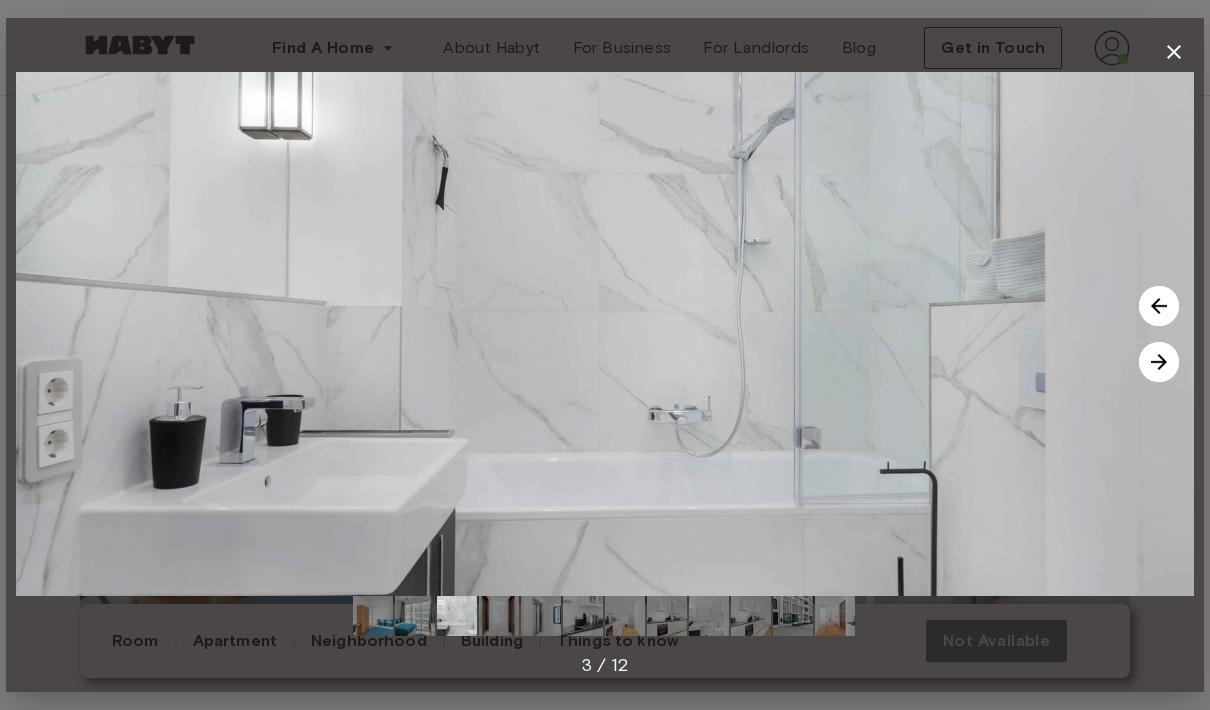 click at bounding box center [605, 334] 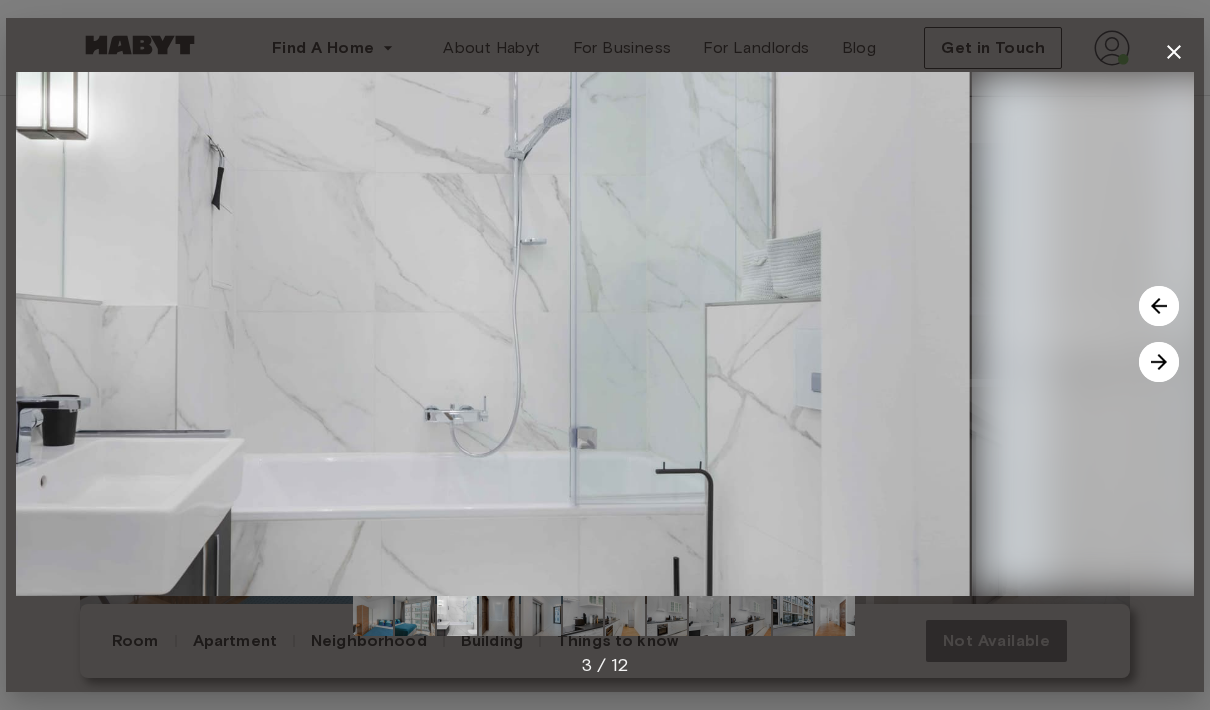 click at bounding box center (1159, 362) 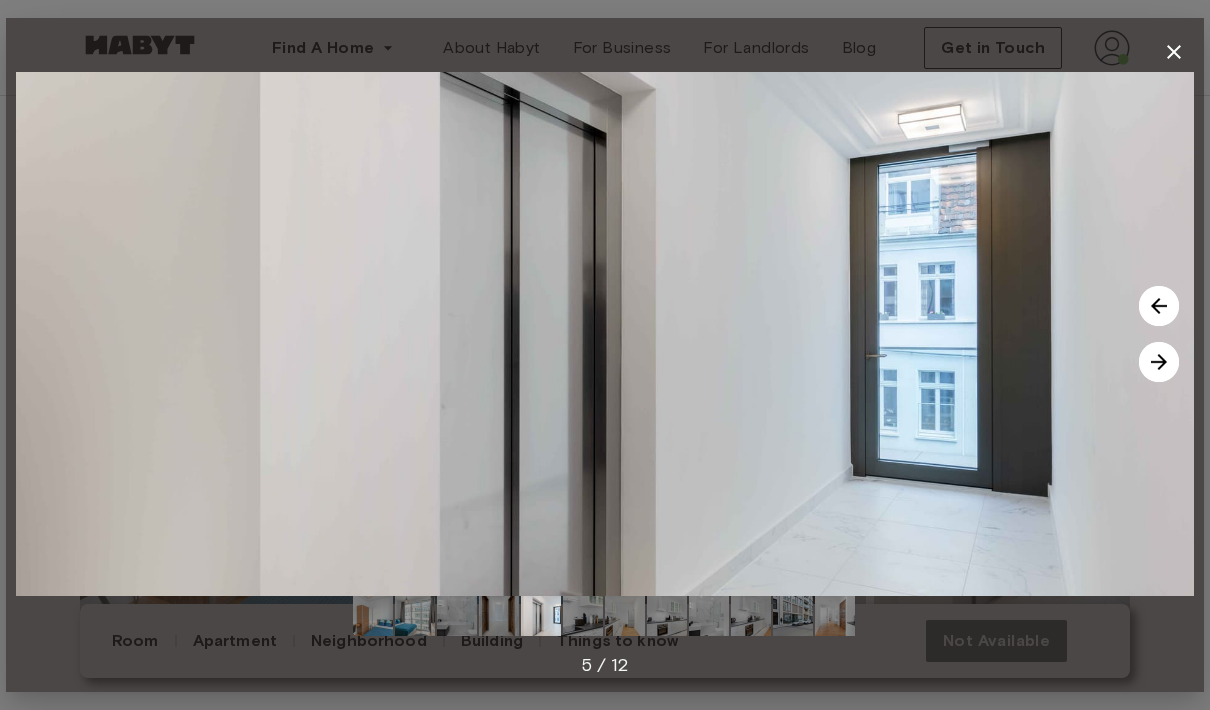 click at bounding box center (1159, 306) 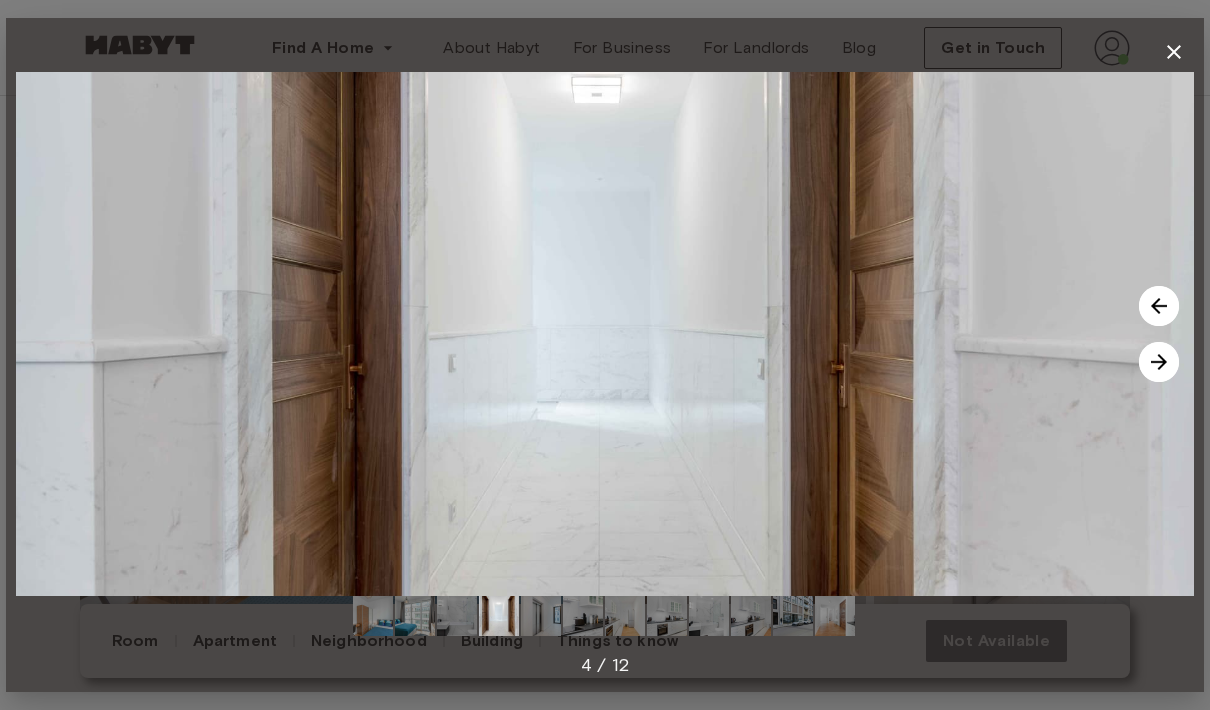click at bounding box center [1159, 362] 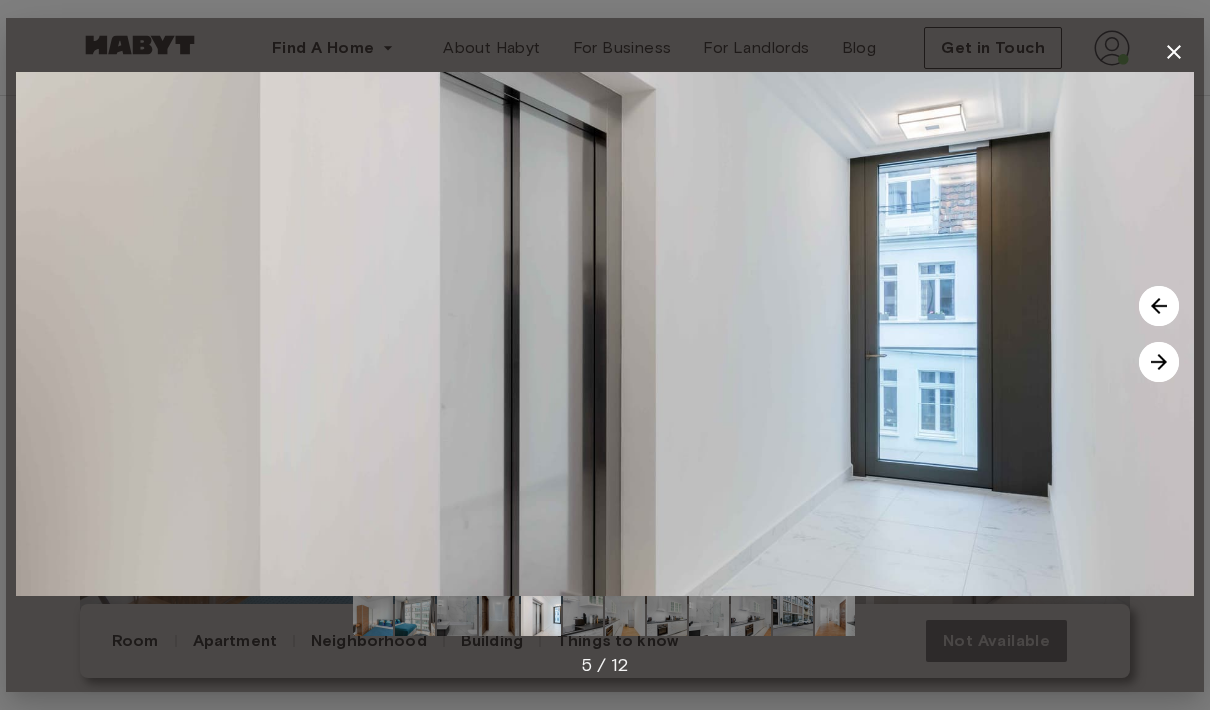 click at bounding box center (605, 334) 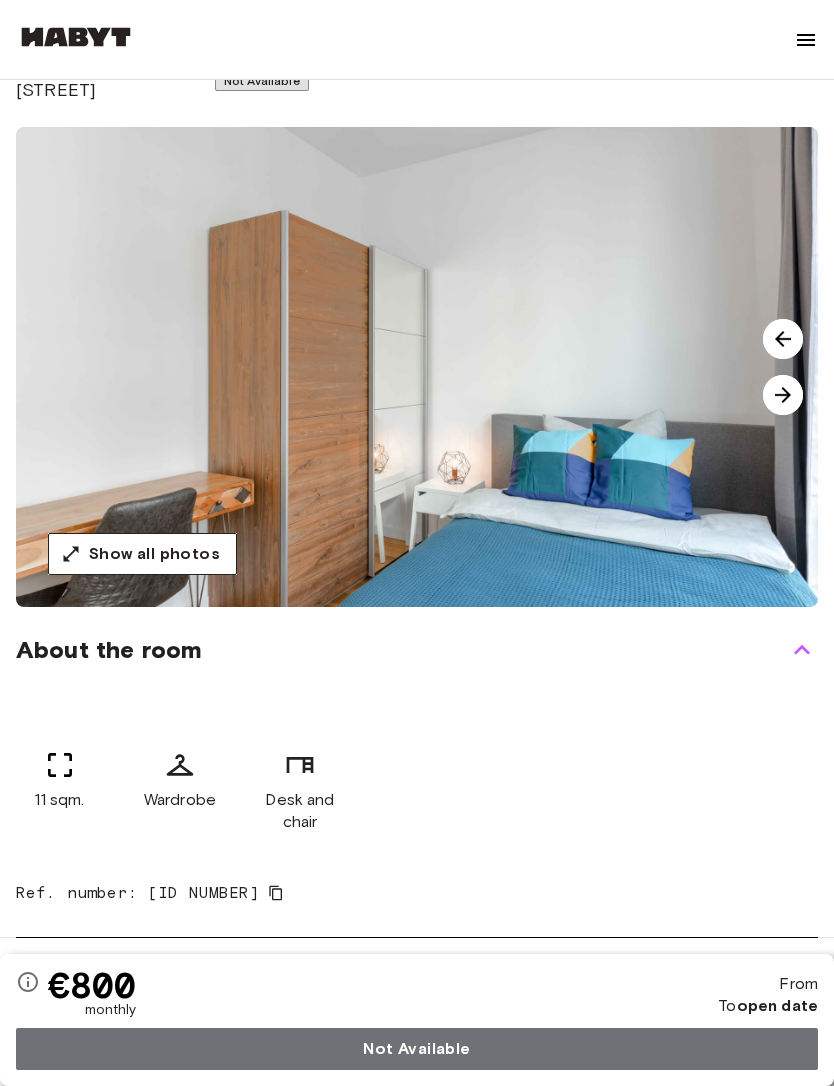 click at bounding box center (433, 367) 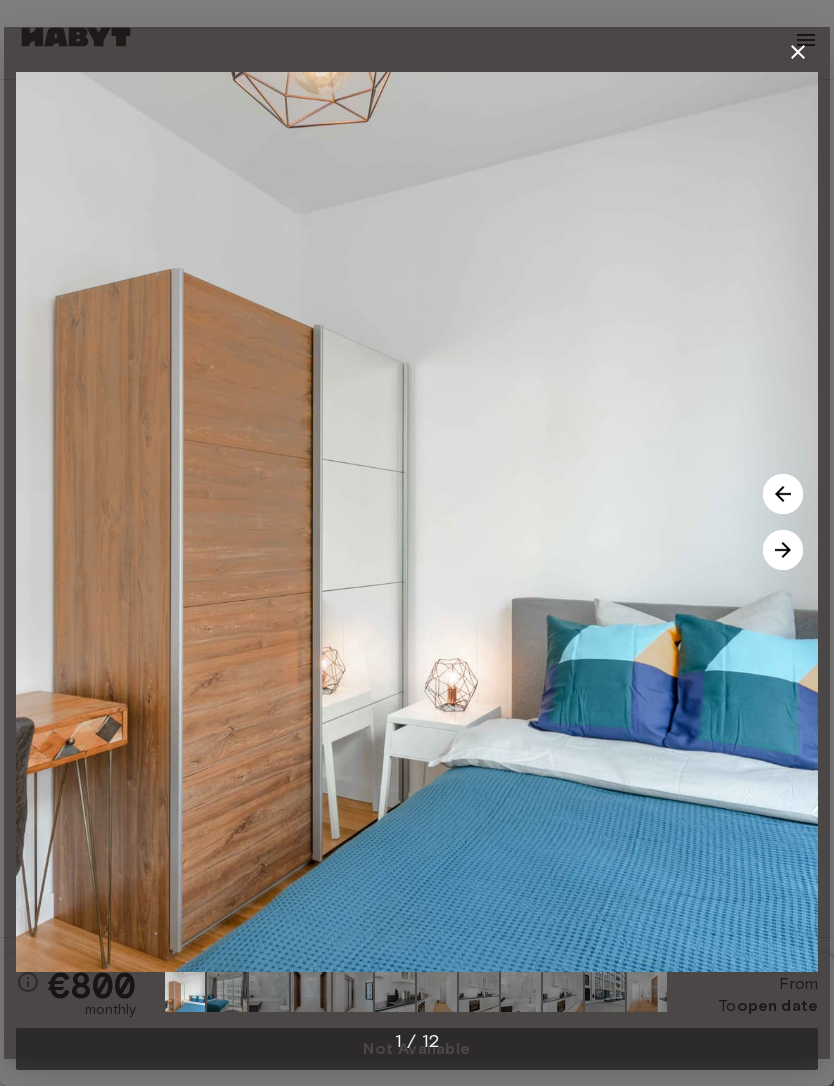 click at bounding box center [783, 494] 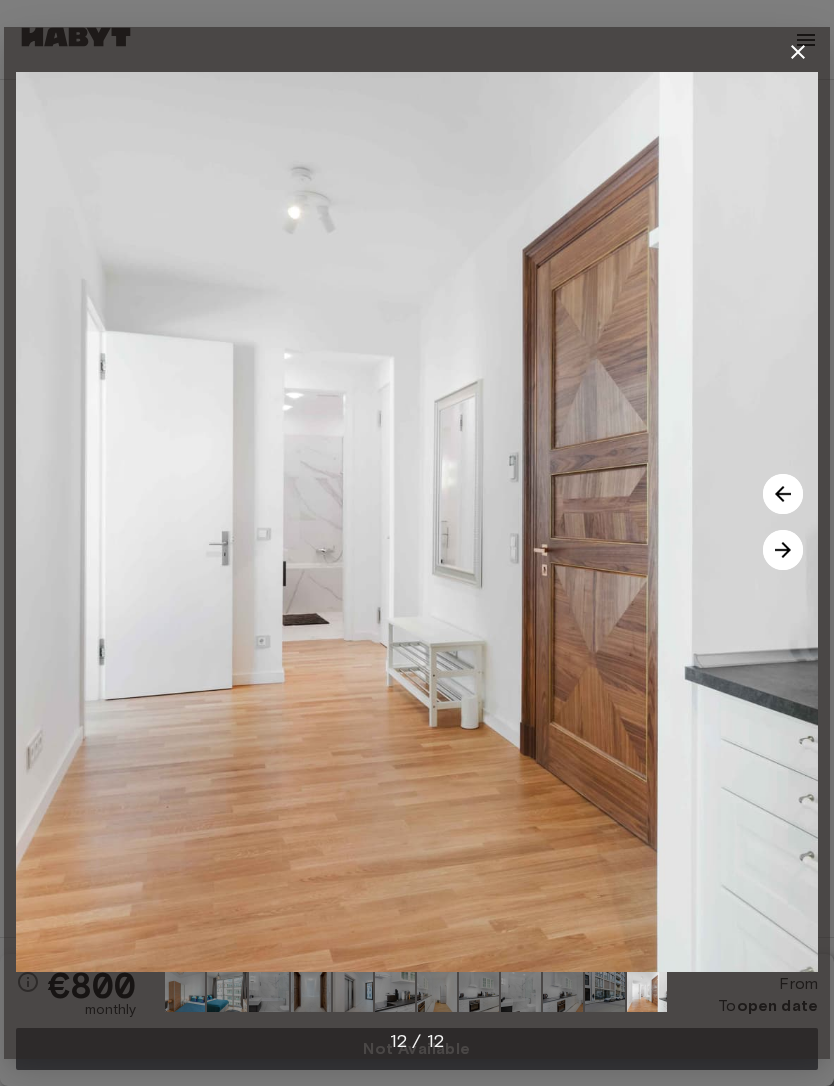 click at bounding box center [783, 494] 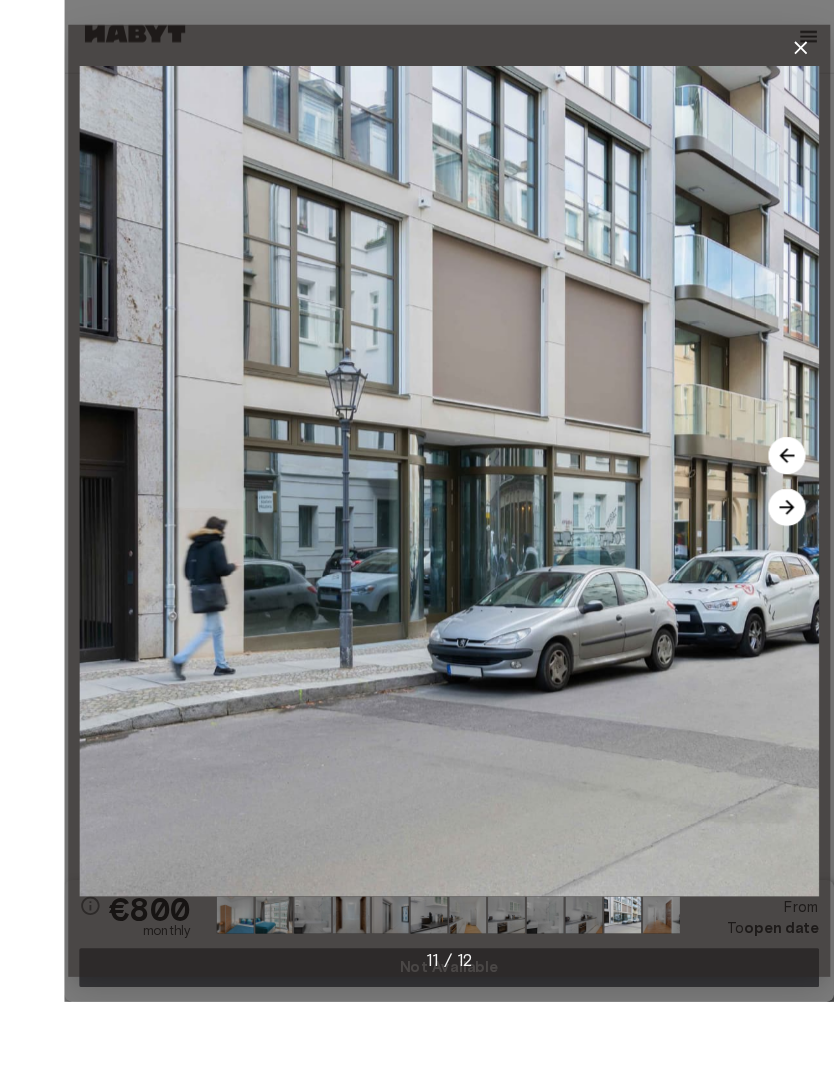 scroll, scrollTop: 100, scrollLeft: 0, axis: vertical 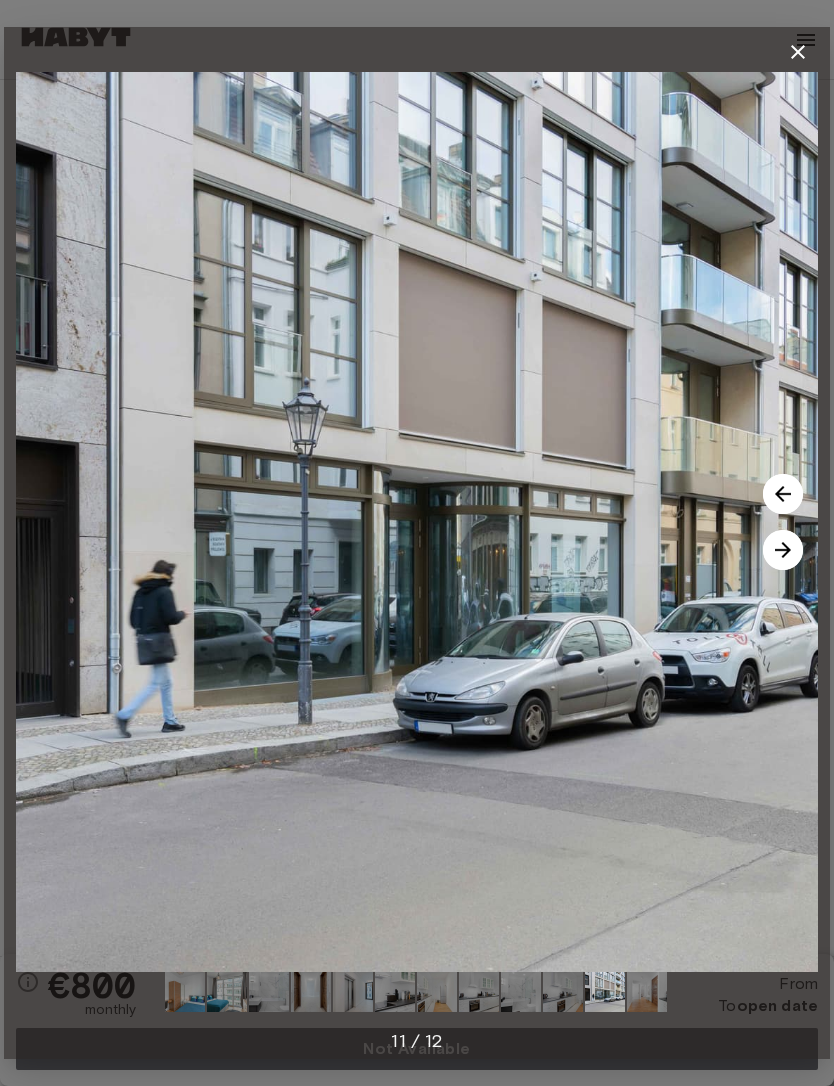 click at bounding box center (783, 494) 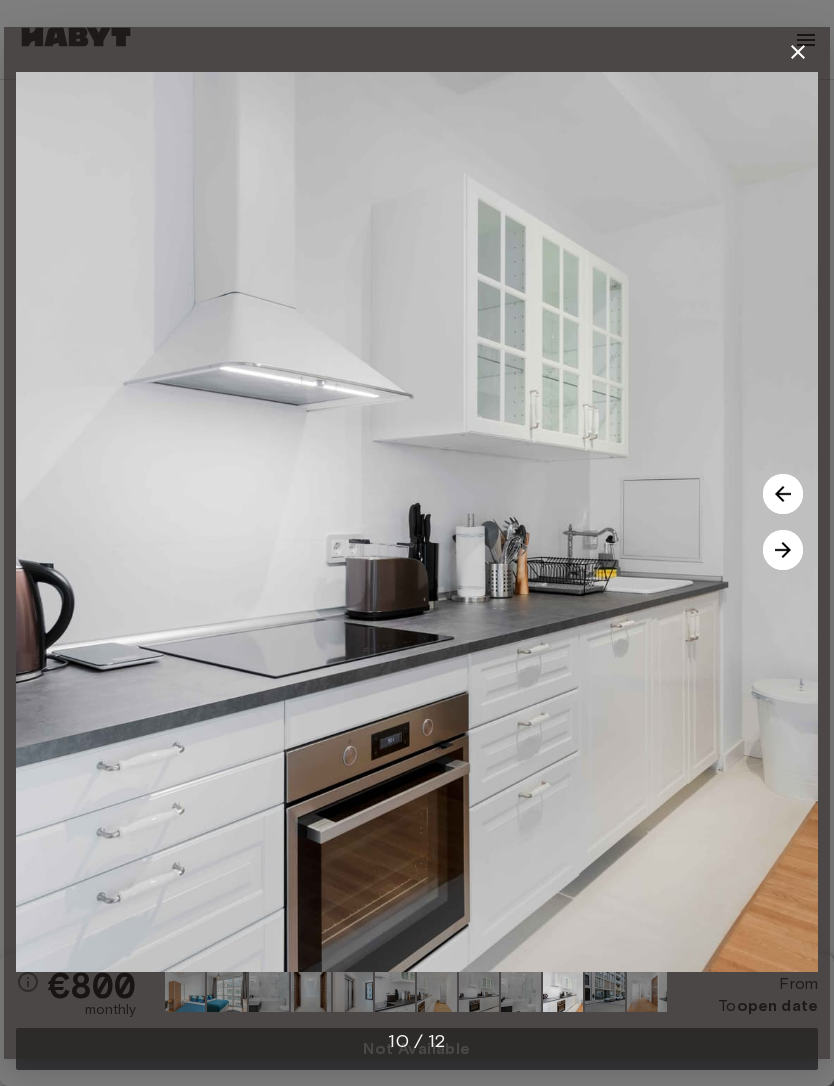 click at bounding box center [783, 494] 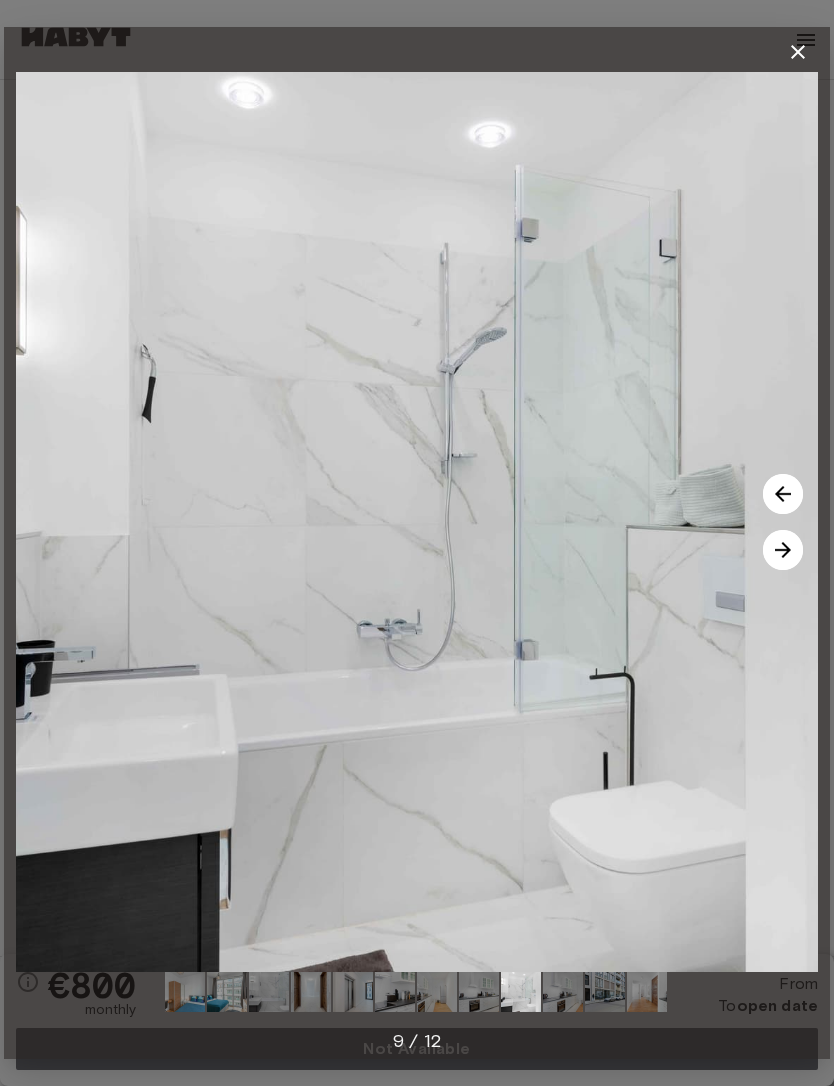 click at bounding box center (783, 550) 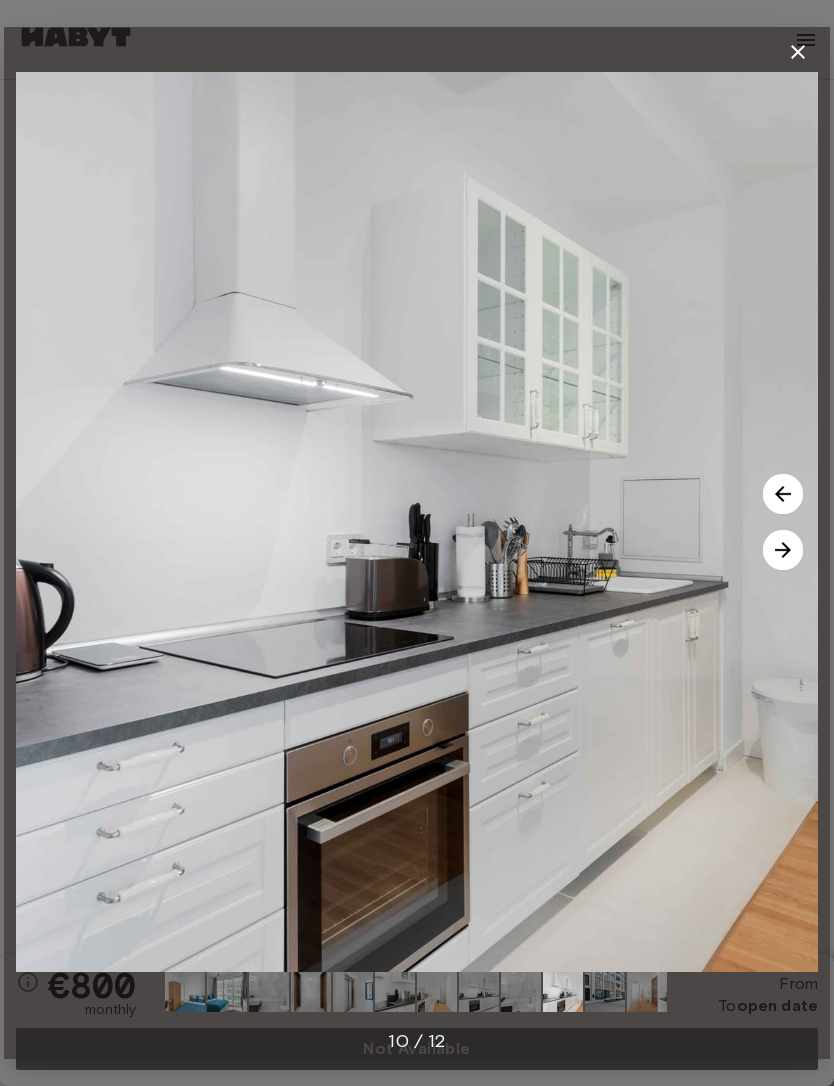 click at bounding box center (783, 494) 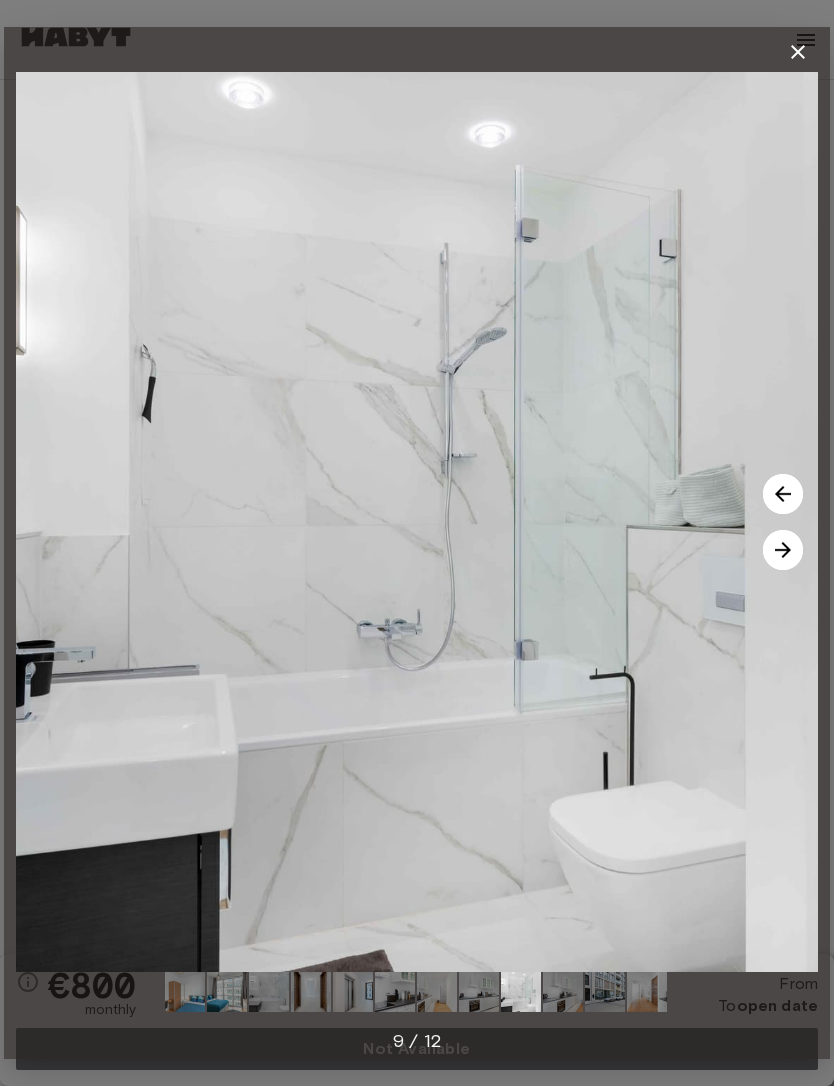 click at bounding box center [783, 550] 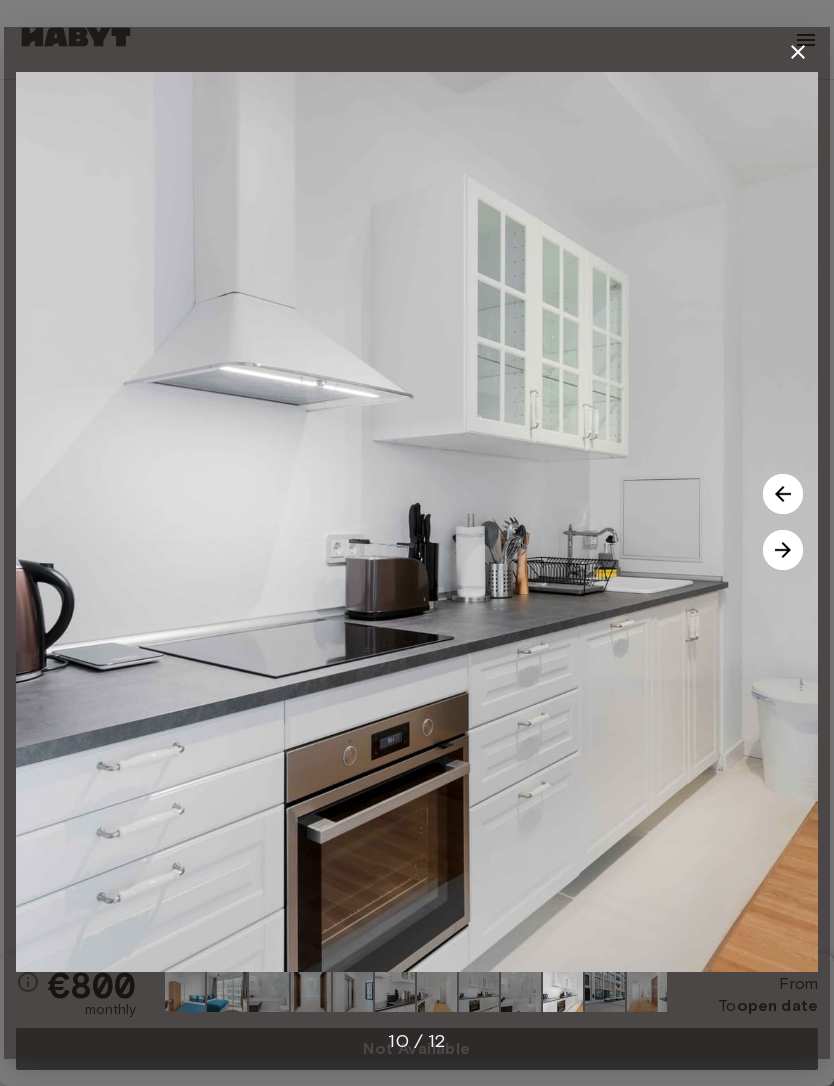 click at bounding box center (783, 494) 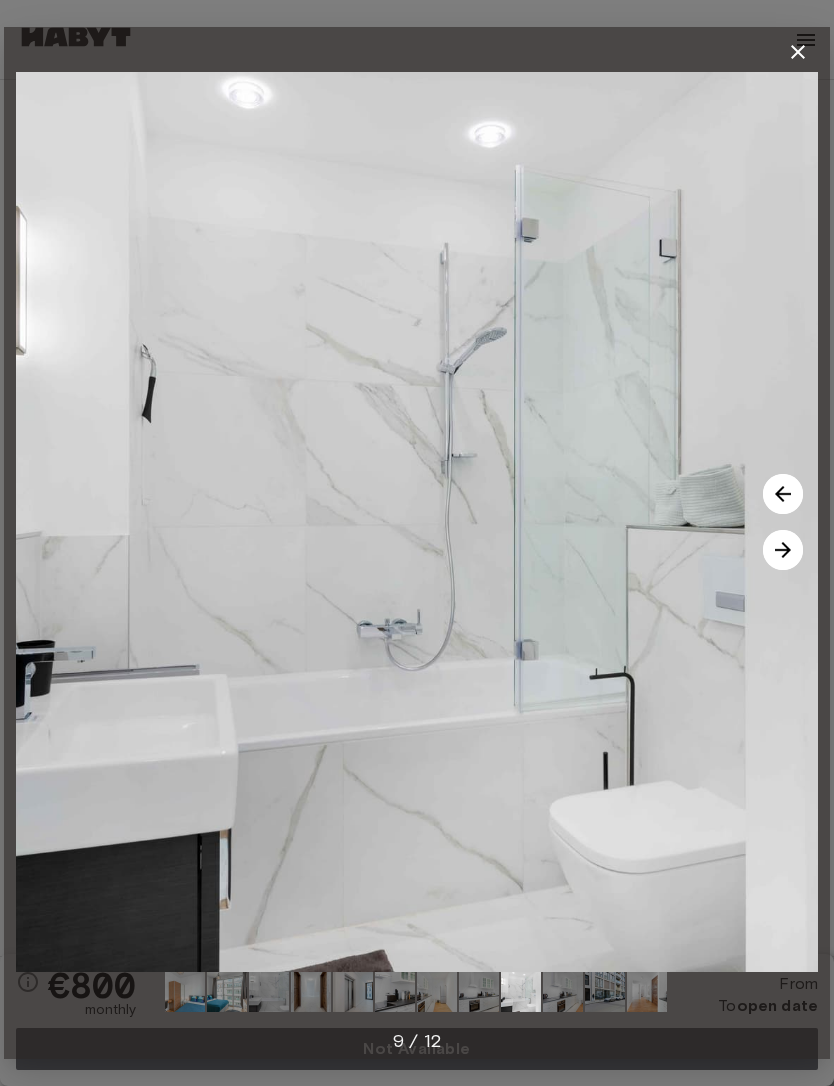 click at bounding box center (783, 494) 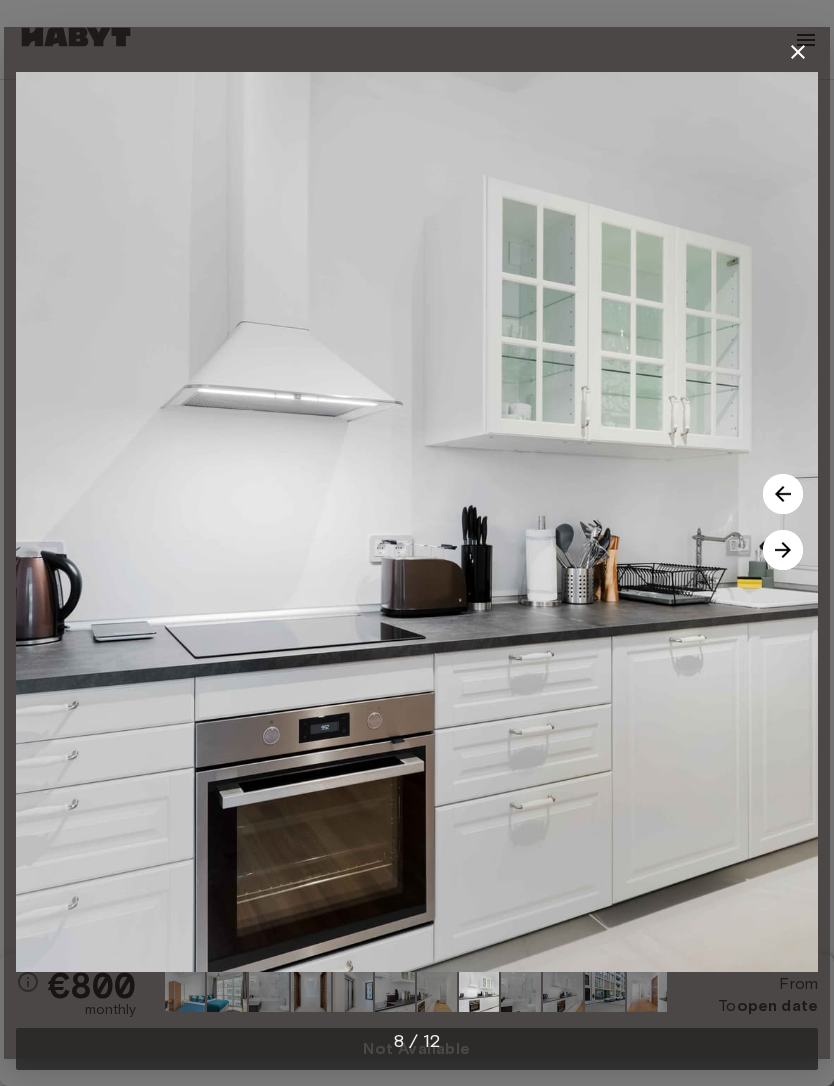 click at bounding box center (783, 494) 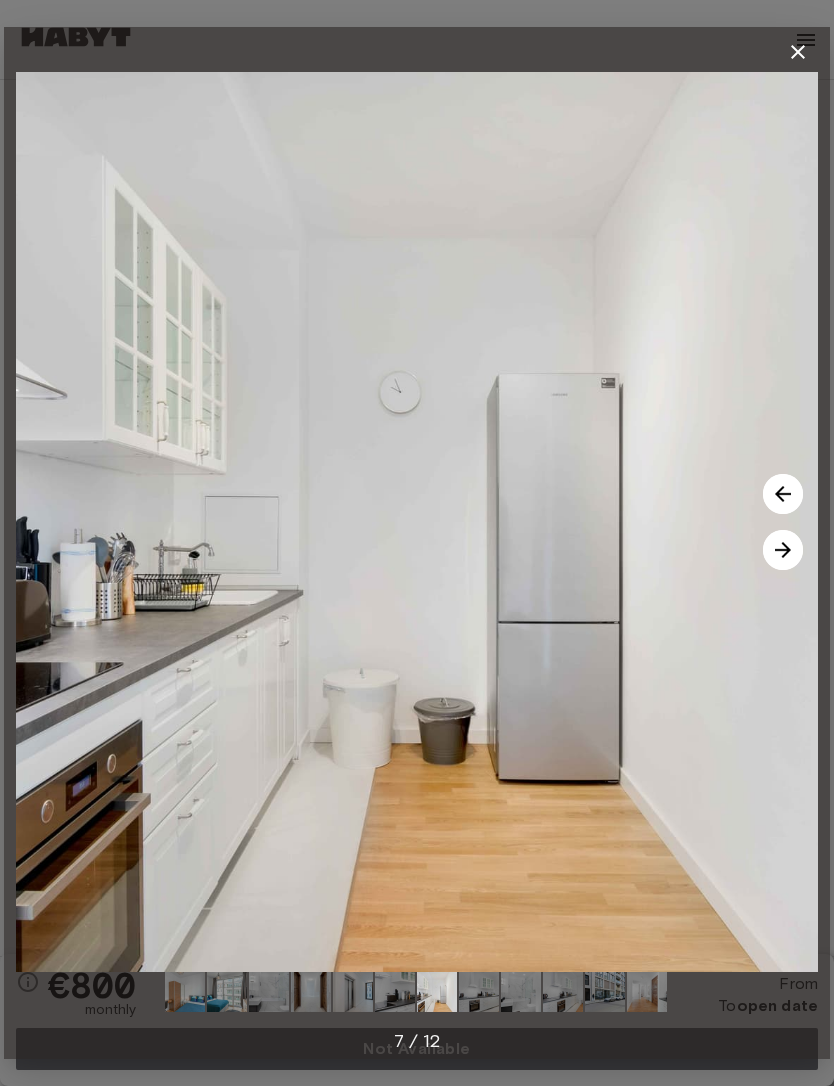 click at bounding box center [783, 494] 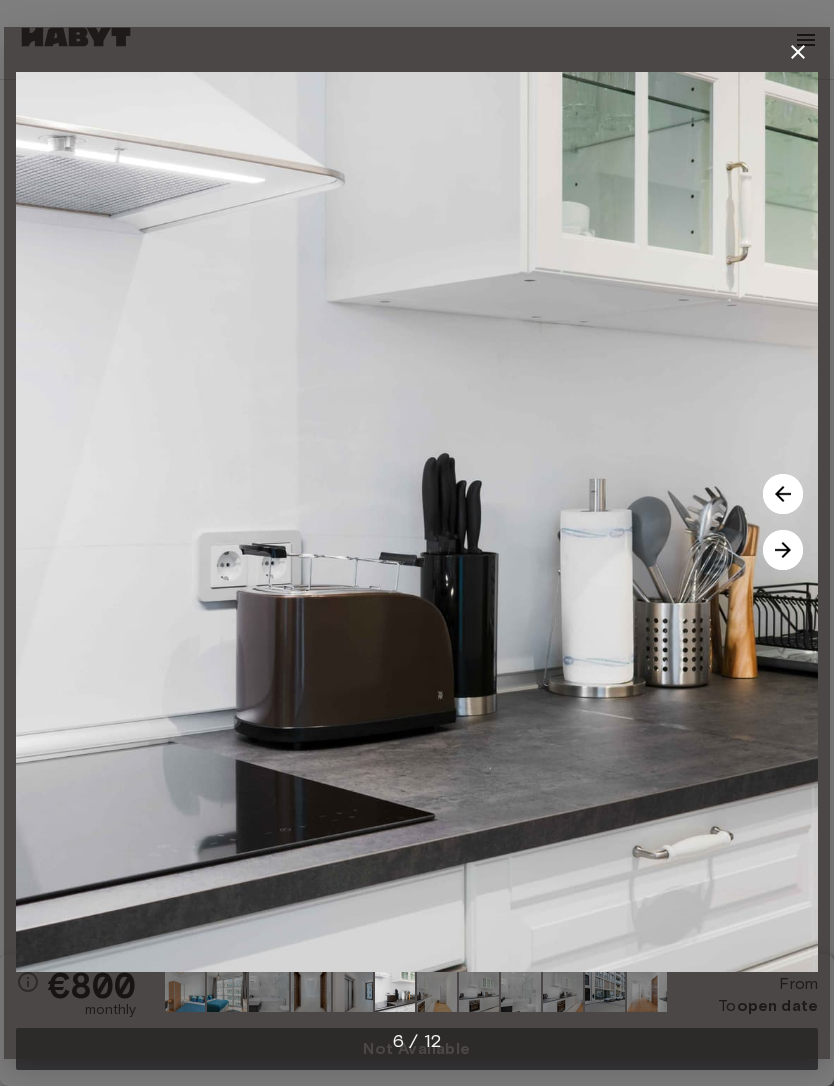click at bounding box center (783, 494) 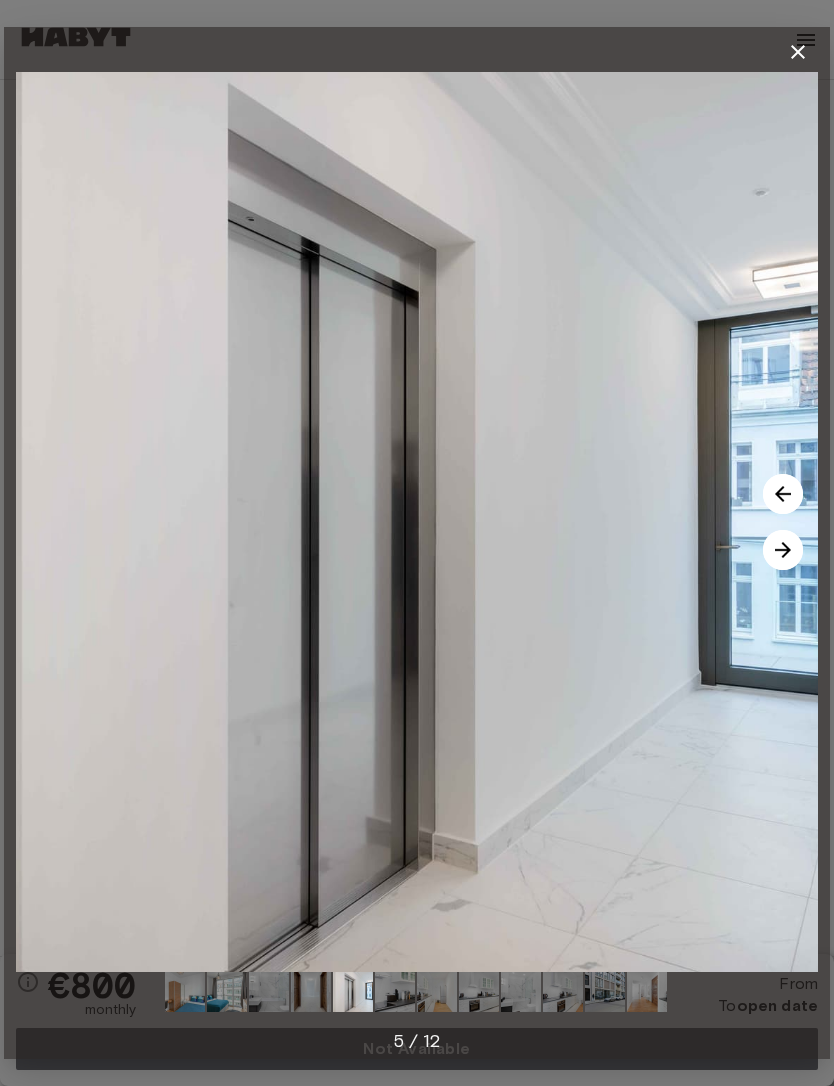 click at bounding box center [783, 494] 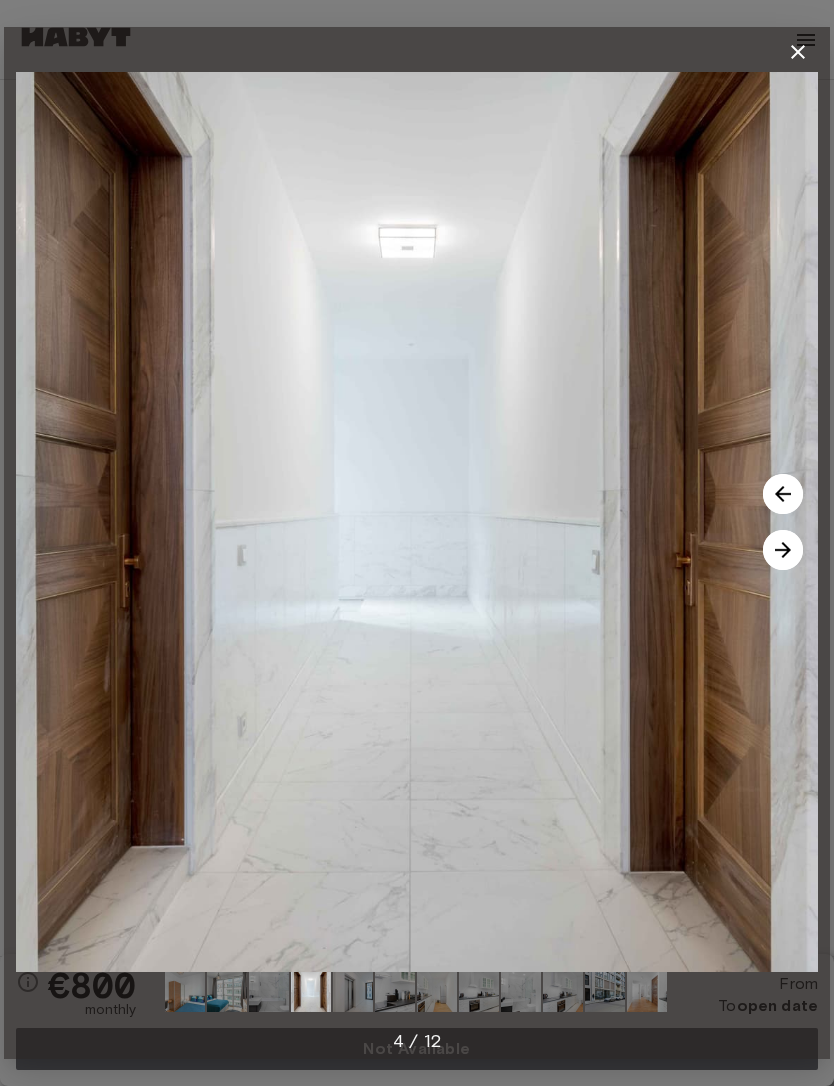 click at bounding box center [783, 494] 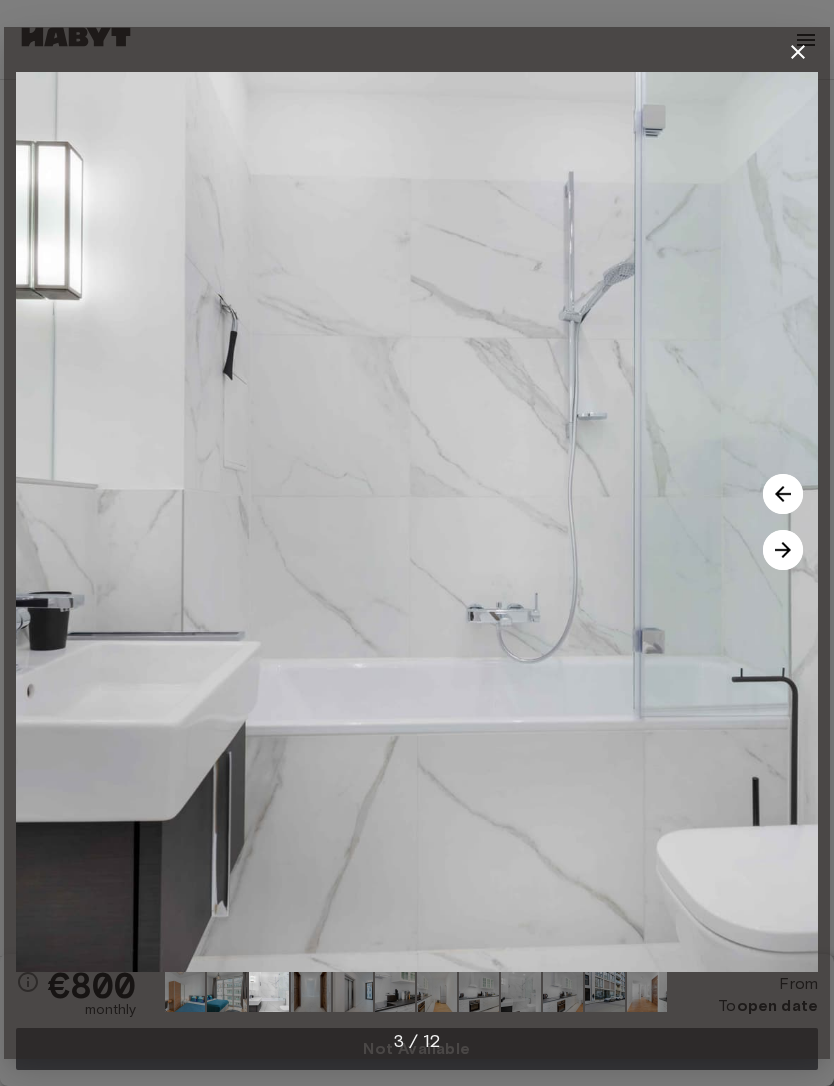 click 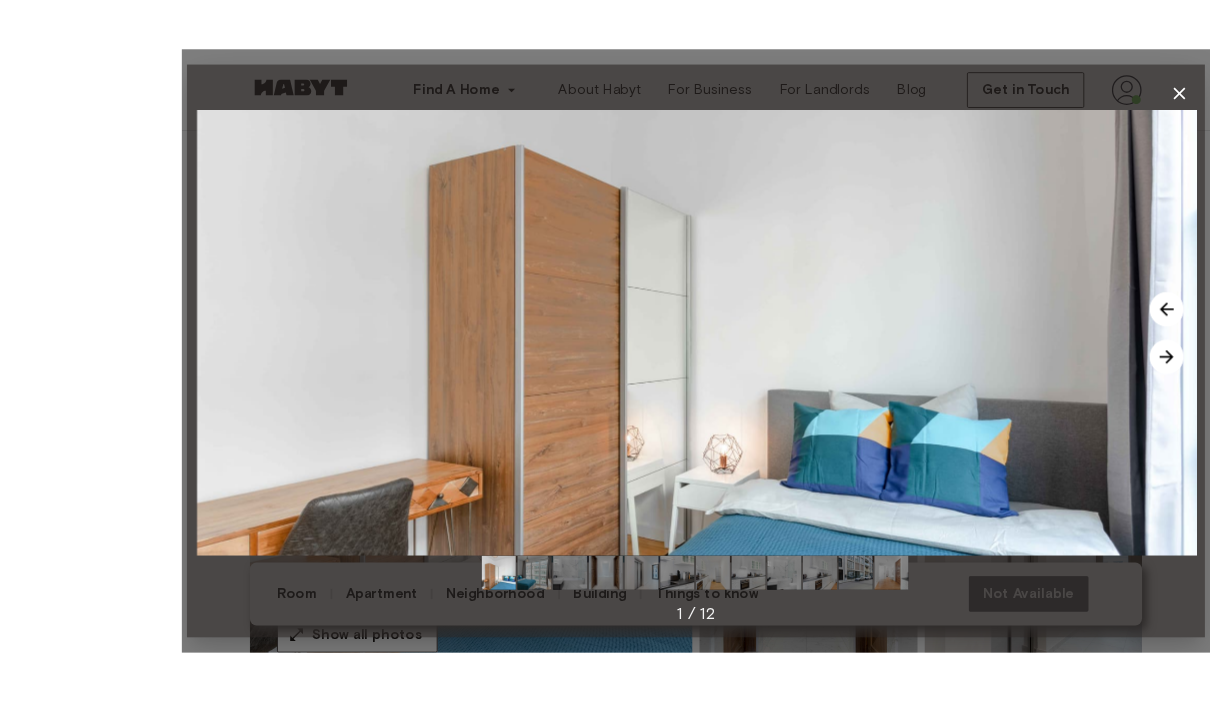 scroll, scrollTop: 113, scrollLeft: 0, axis: vertical 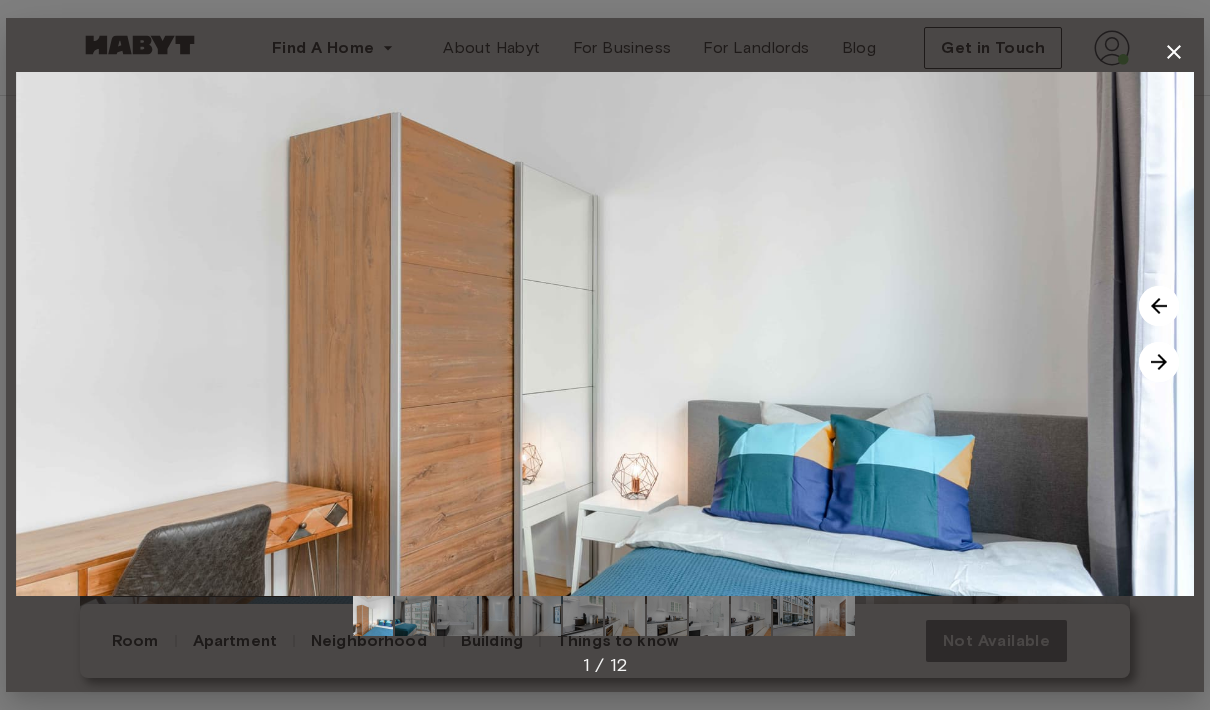 click at bounding box center (1174, 52) 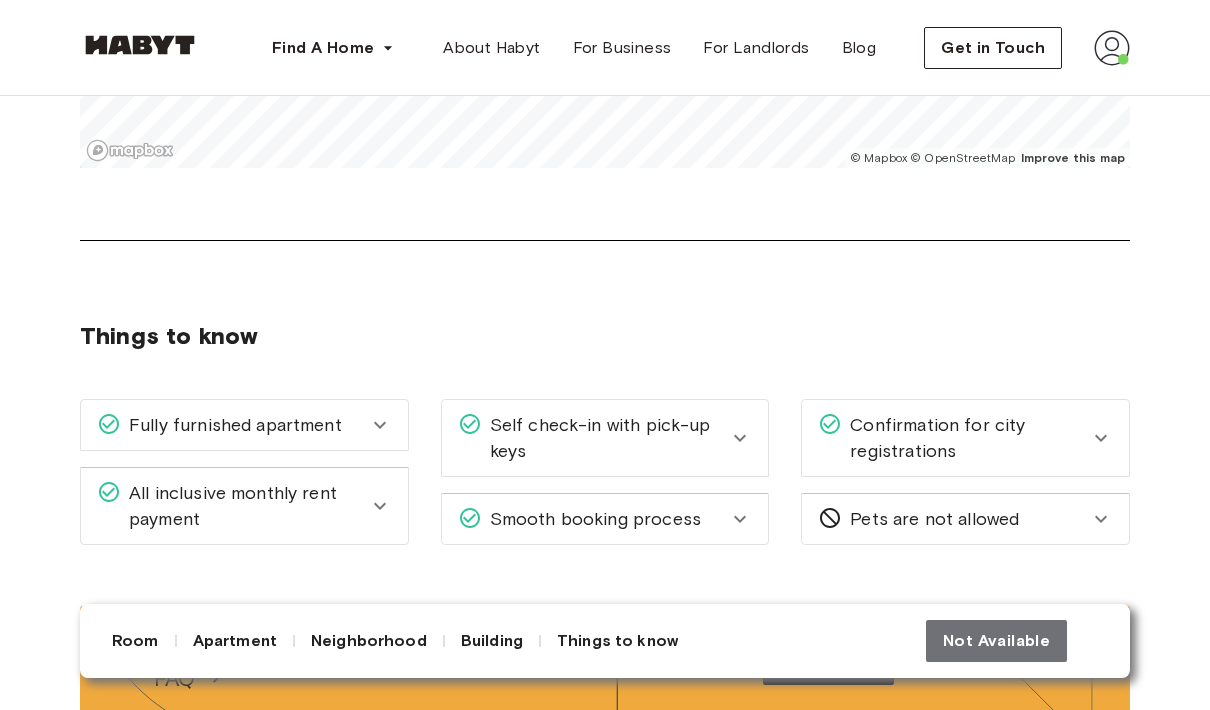 scroll, scrollTop: 2471, scrollLeft: 0, axis: vertical 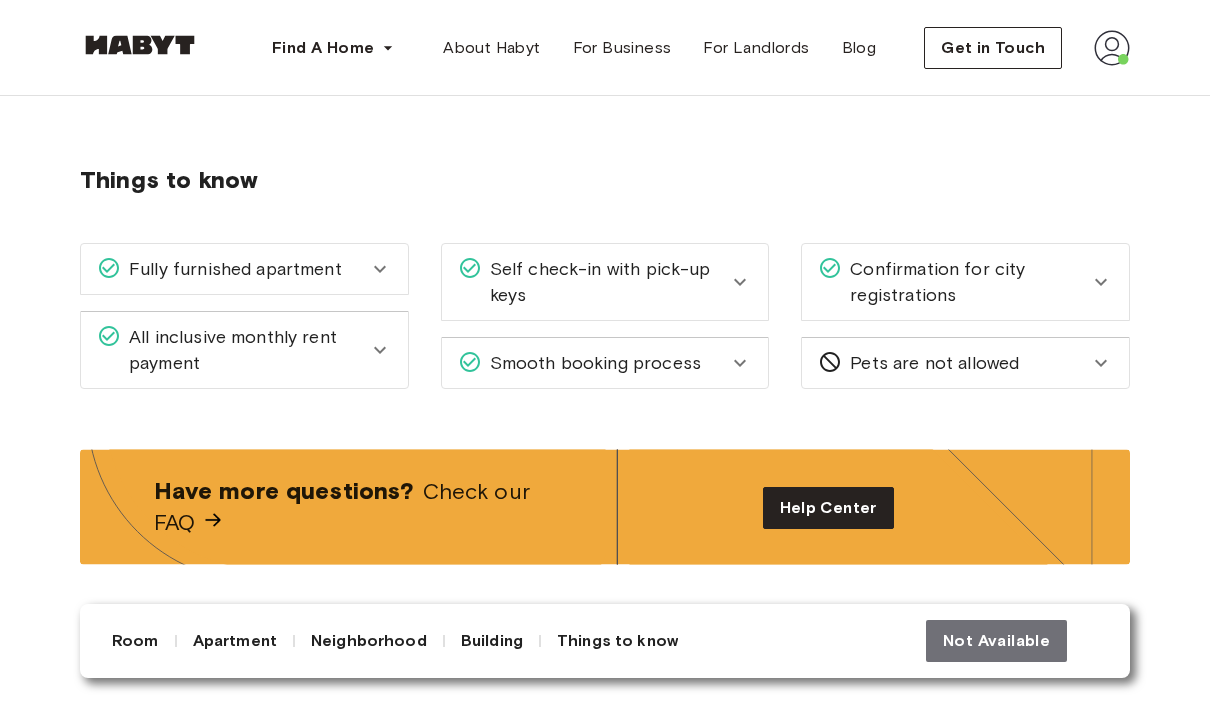 click 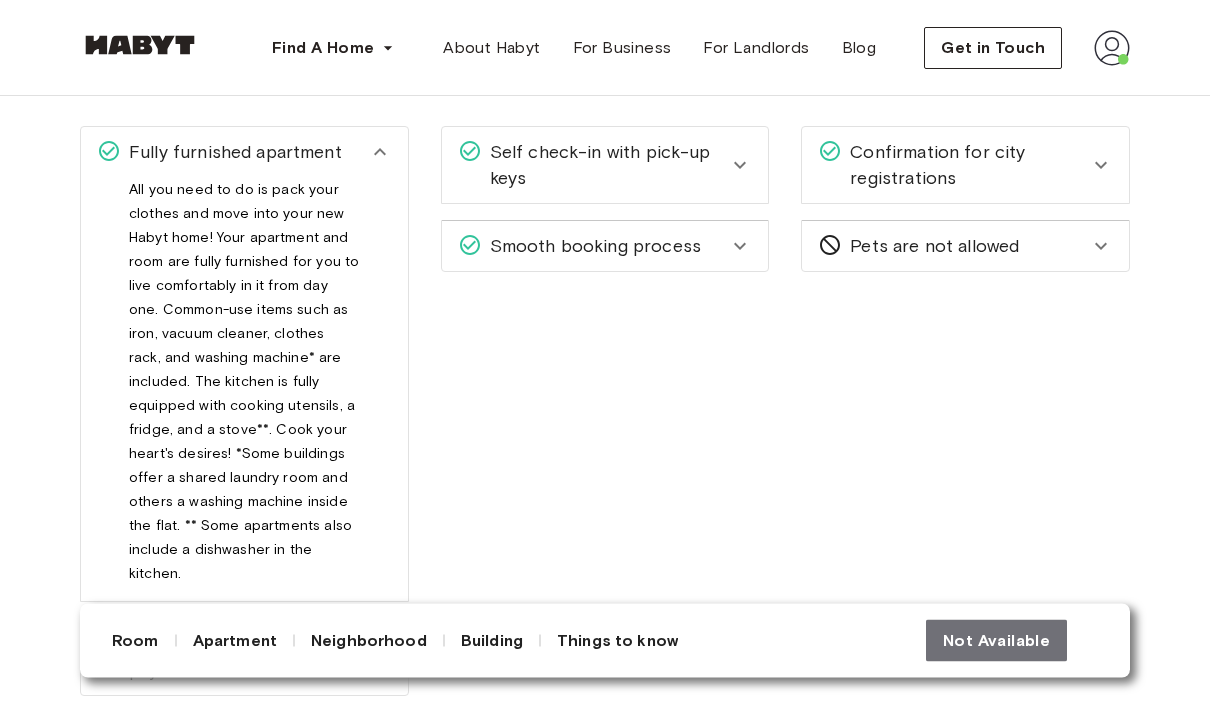 scroll, scrollTop: 2581, scrollLeft: 0, axis: vertical 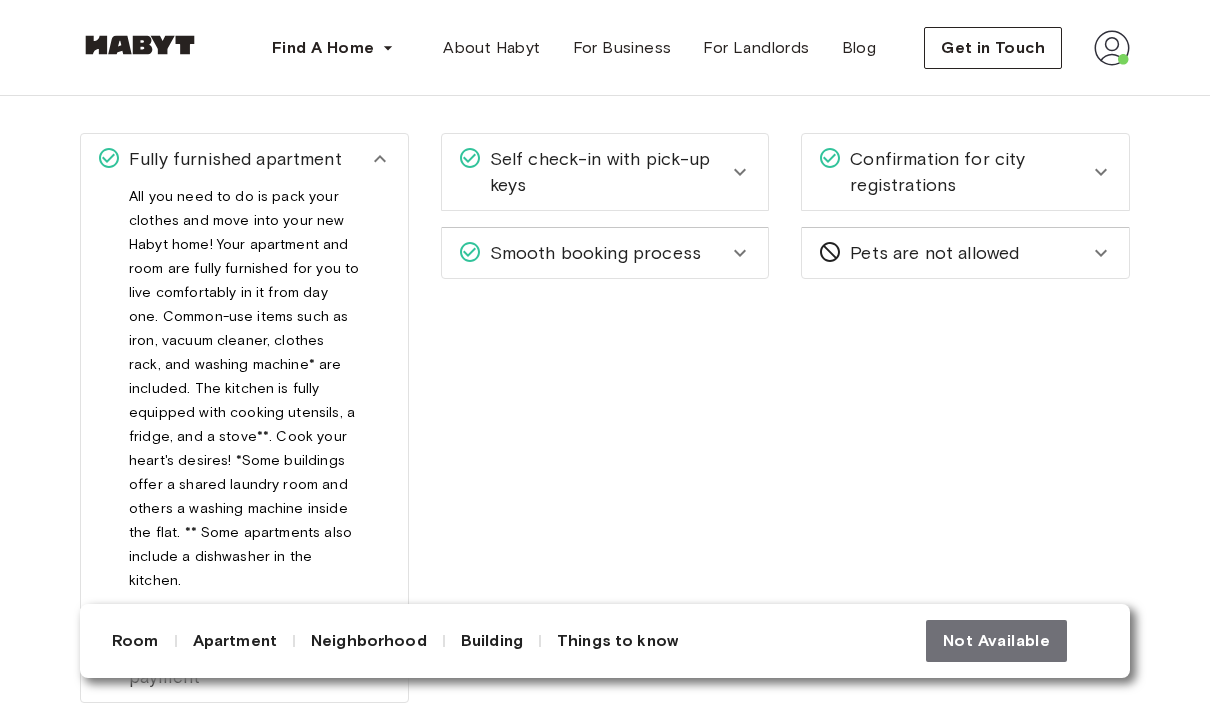 click 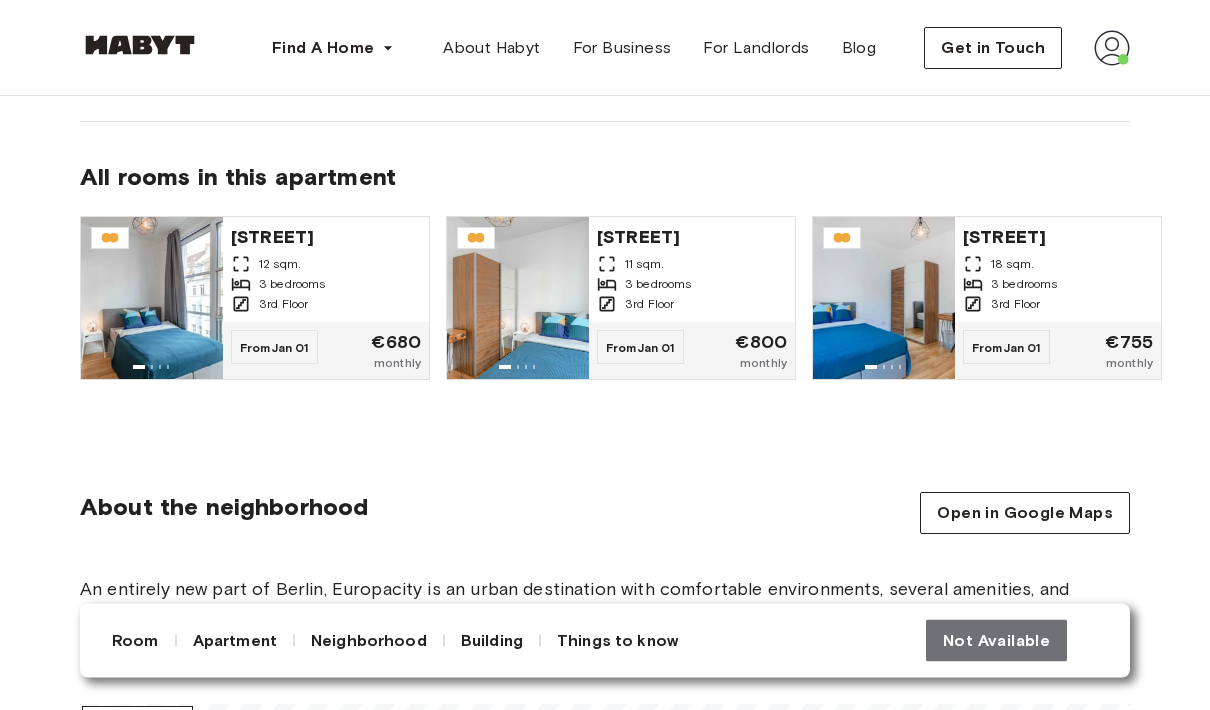 scroll, scrollTop: 1479, scrollLeft: 0, axis: vertical 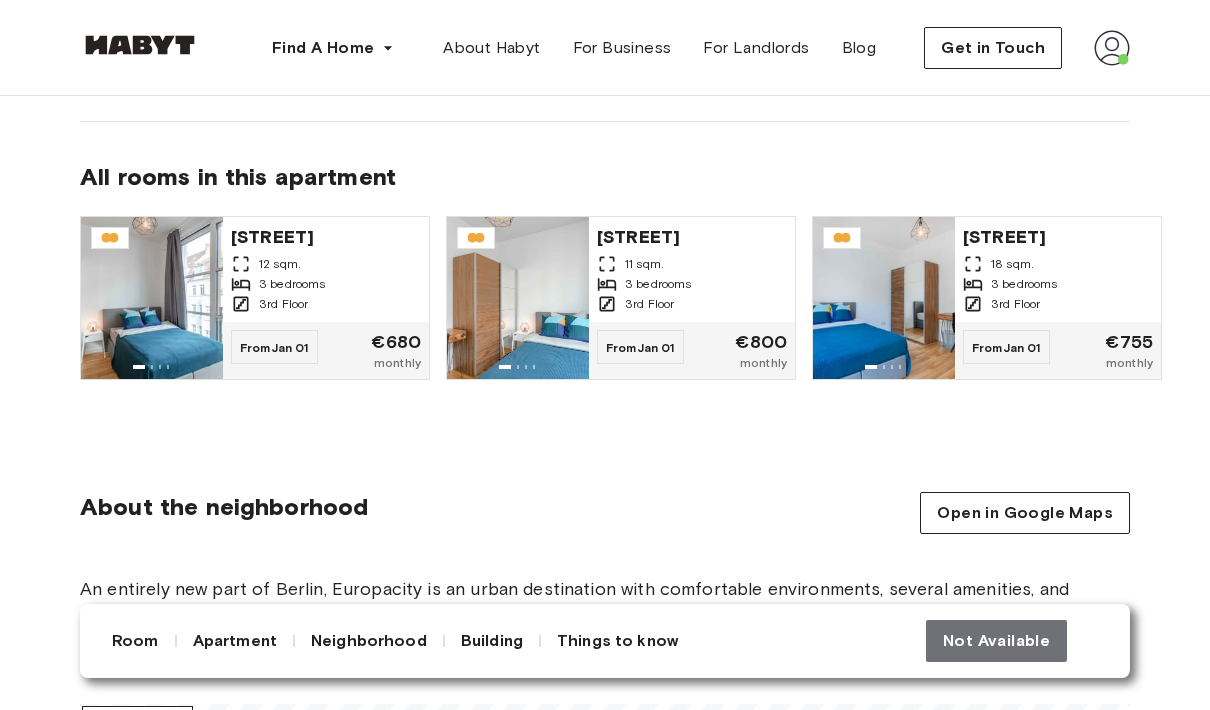 click on "18 sqm." at bounding box center (1058, 264) 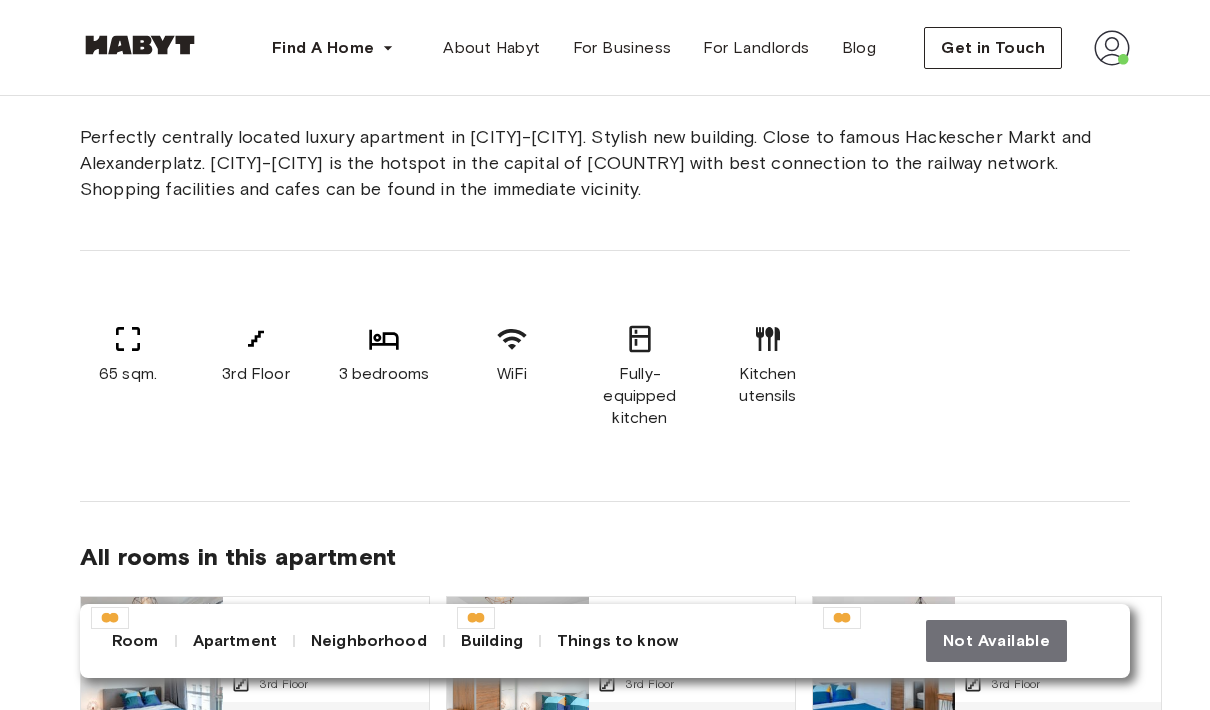 scroll, scrollTop: 1057, scrollLeft: 0, axis: vertical 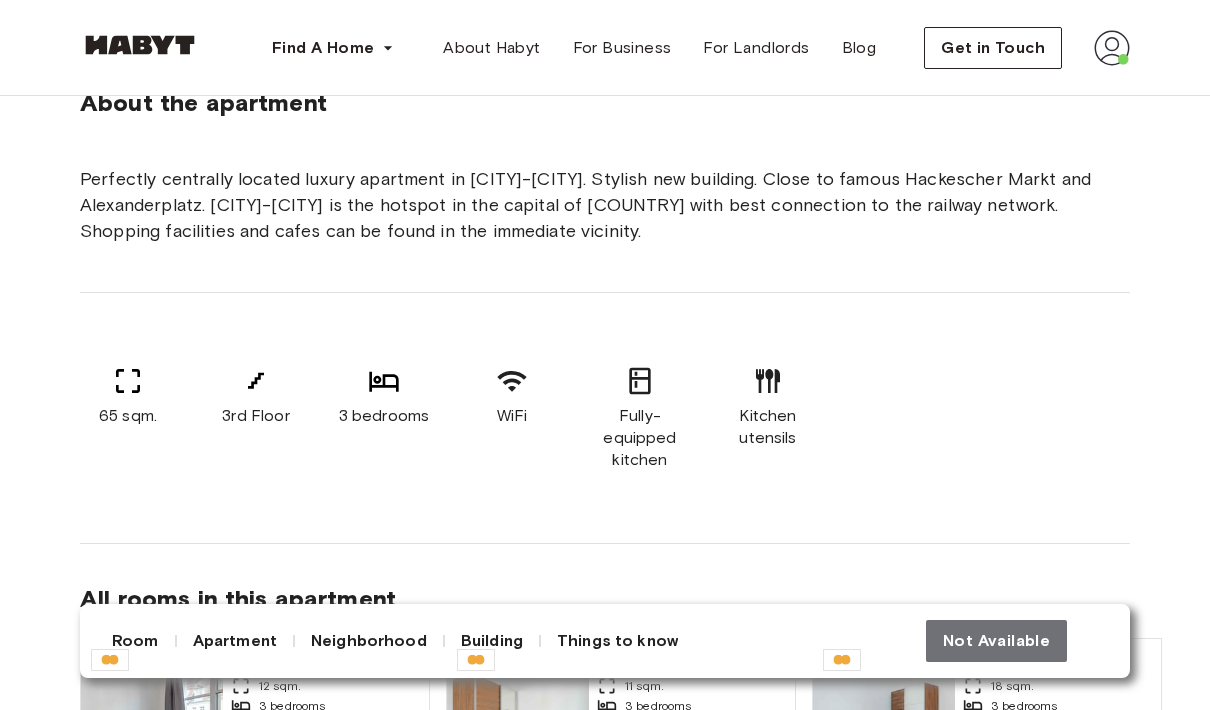 click on "Fully-equipped kitchen" at bounding box center [640, 418] 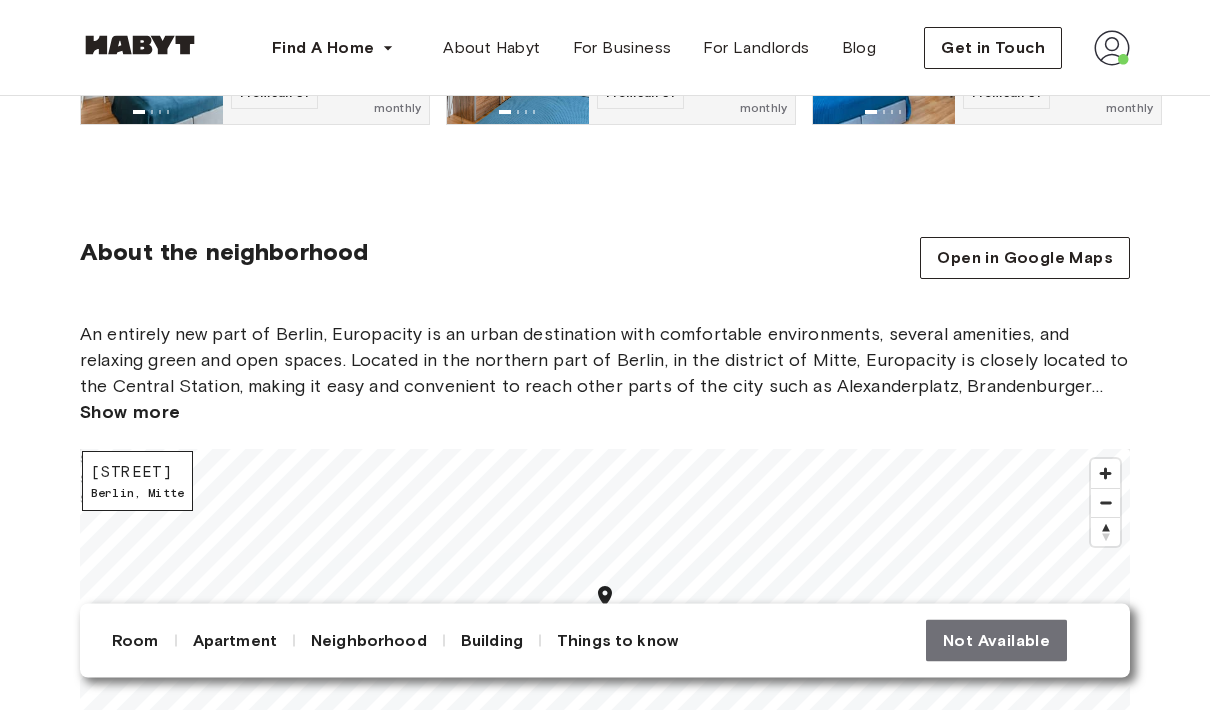 scroll, scrollTop: 1734, scrollLeft: 0, axis: vertical 